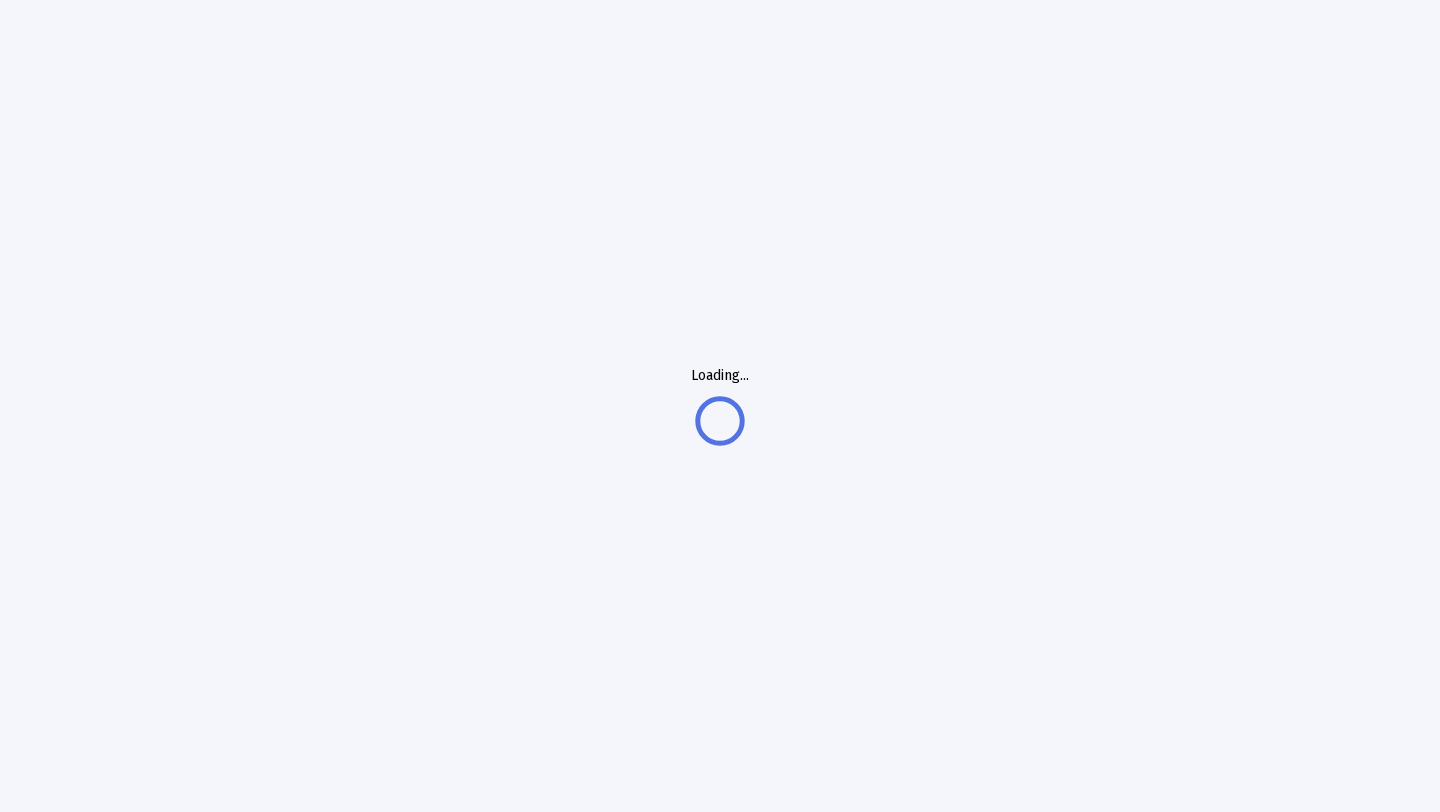 scroll, scrollTop: 0, scrollLeft: 0, axis: both 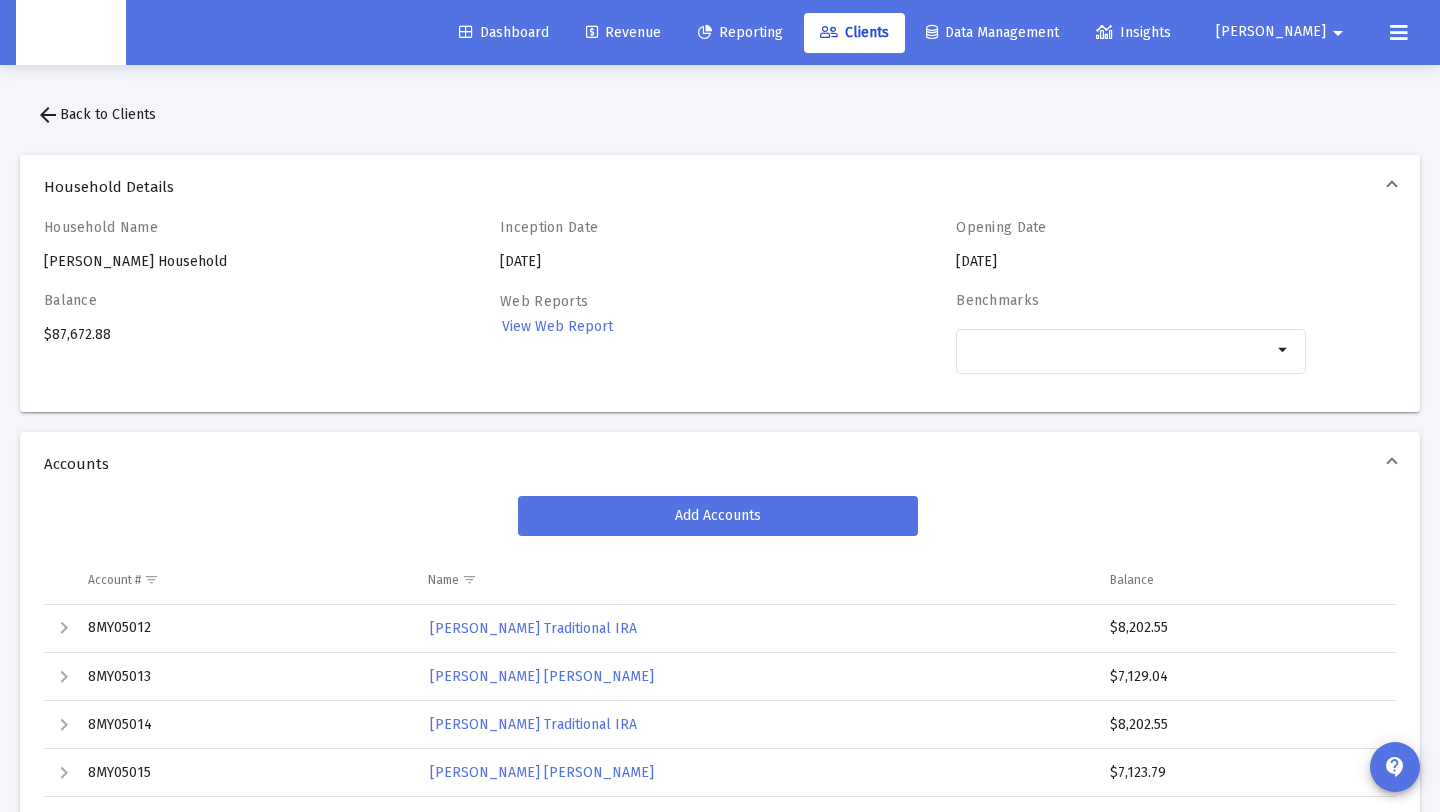 drag, startPoint x: 687, startPoint y: 58, endPoint x: 680, endPoint y: 42, distance: 17.464249 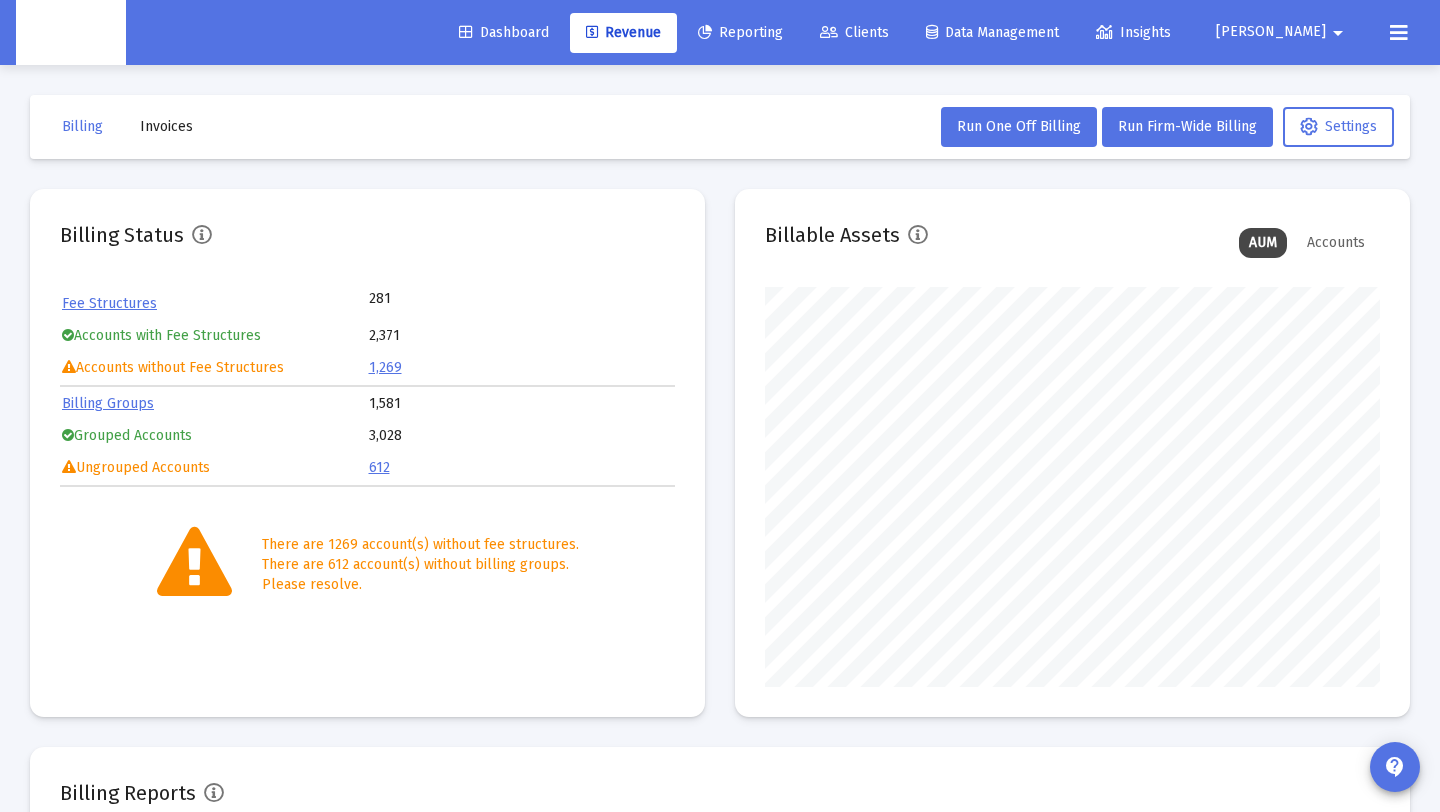 scroll, scrollTop: 999600, scrollLeft: 999385, axis: both 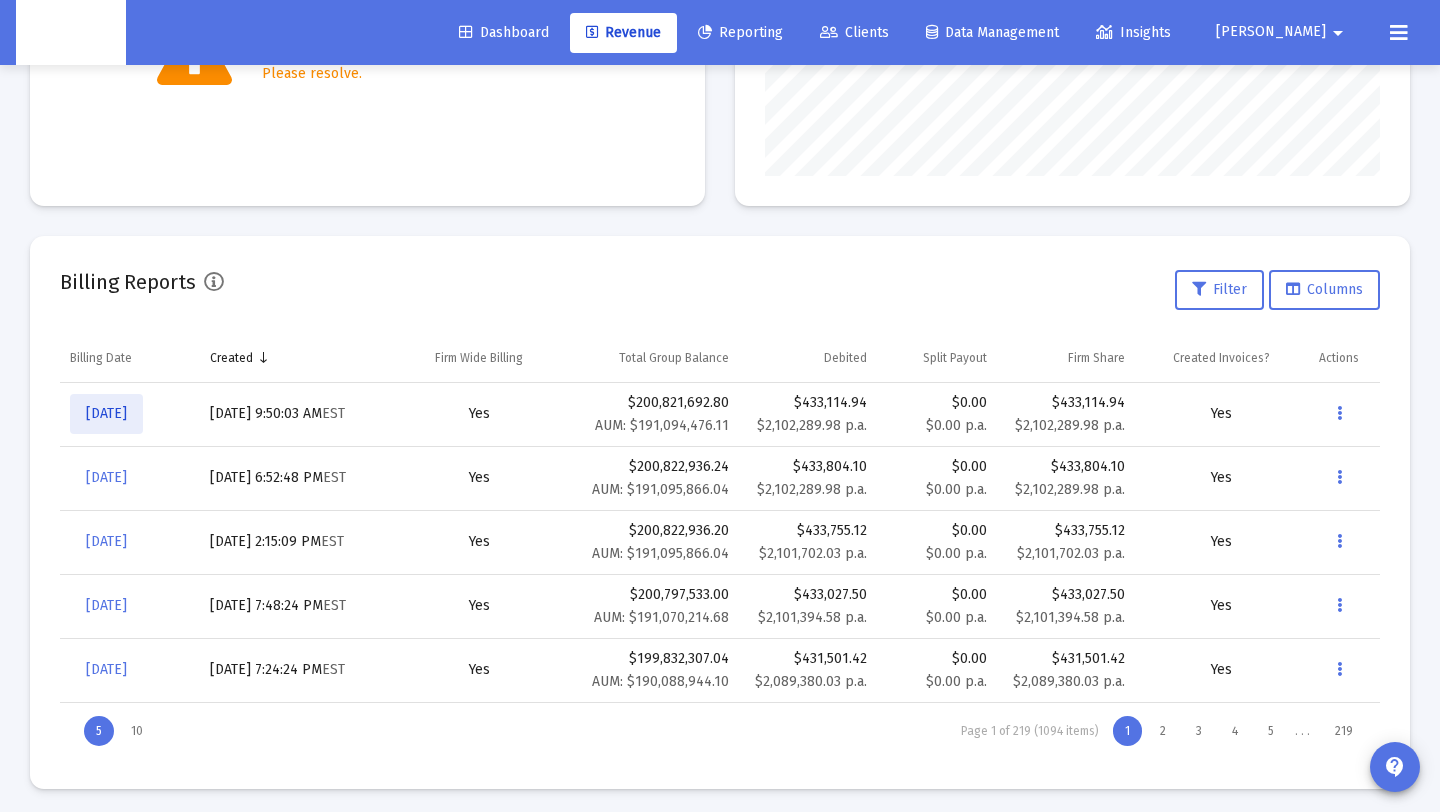 click on "[DATE]" at bounding box center (106, 413) 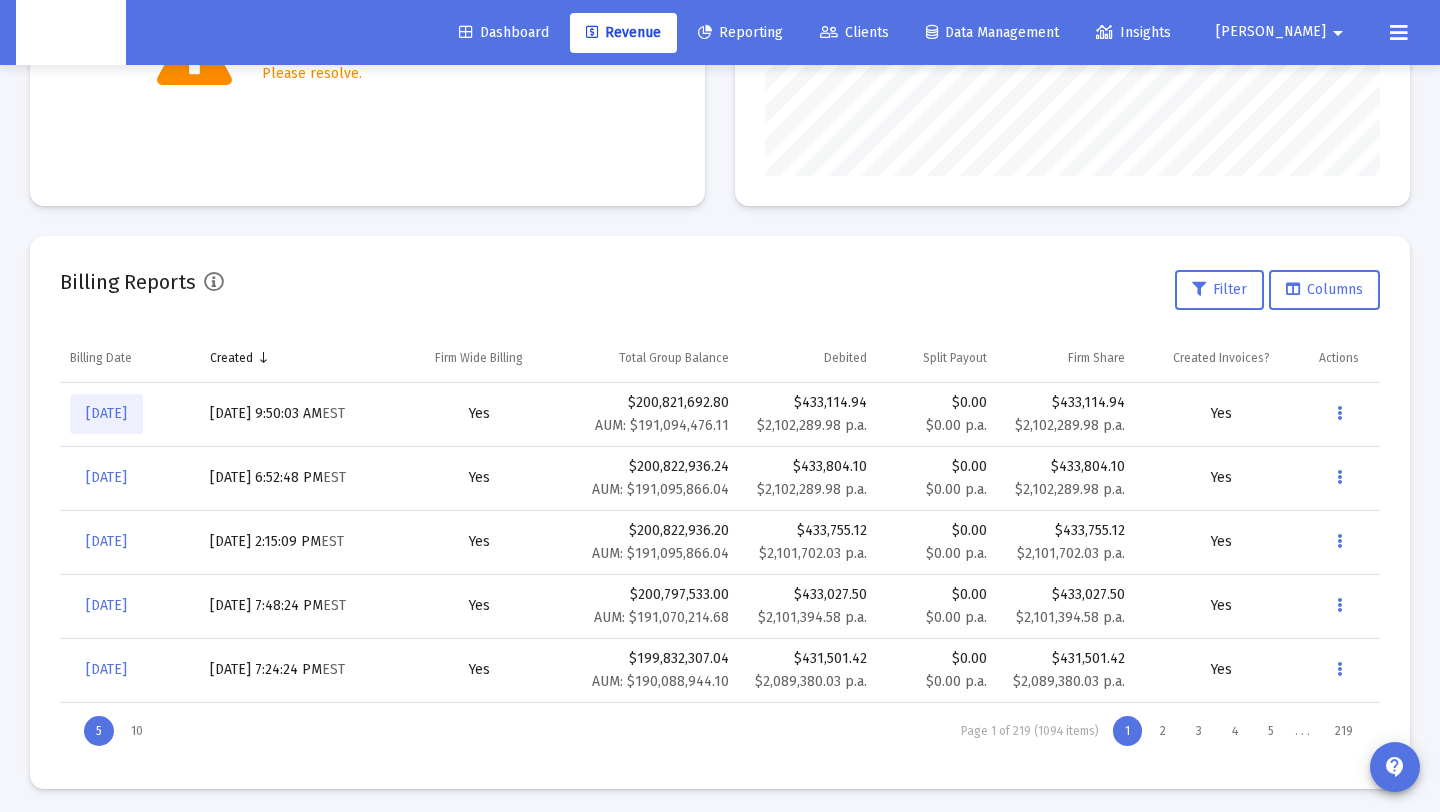 scroll, scrollTop: 65, scrollLeft: 0, axis: vertical 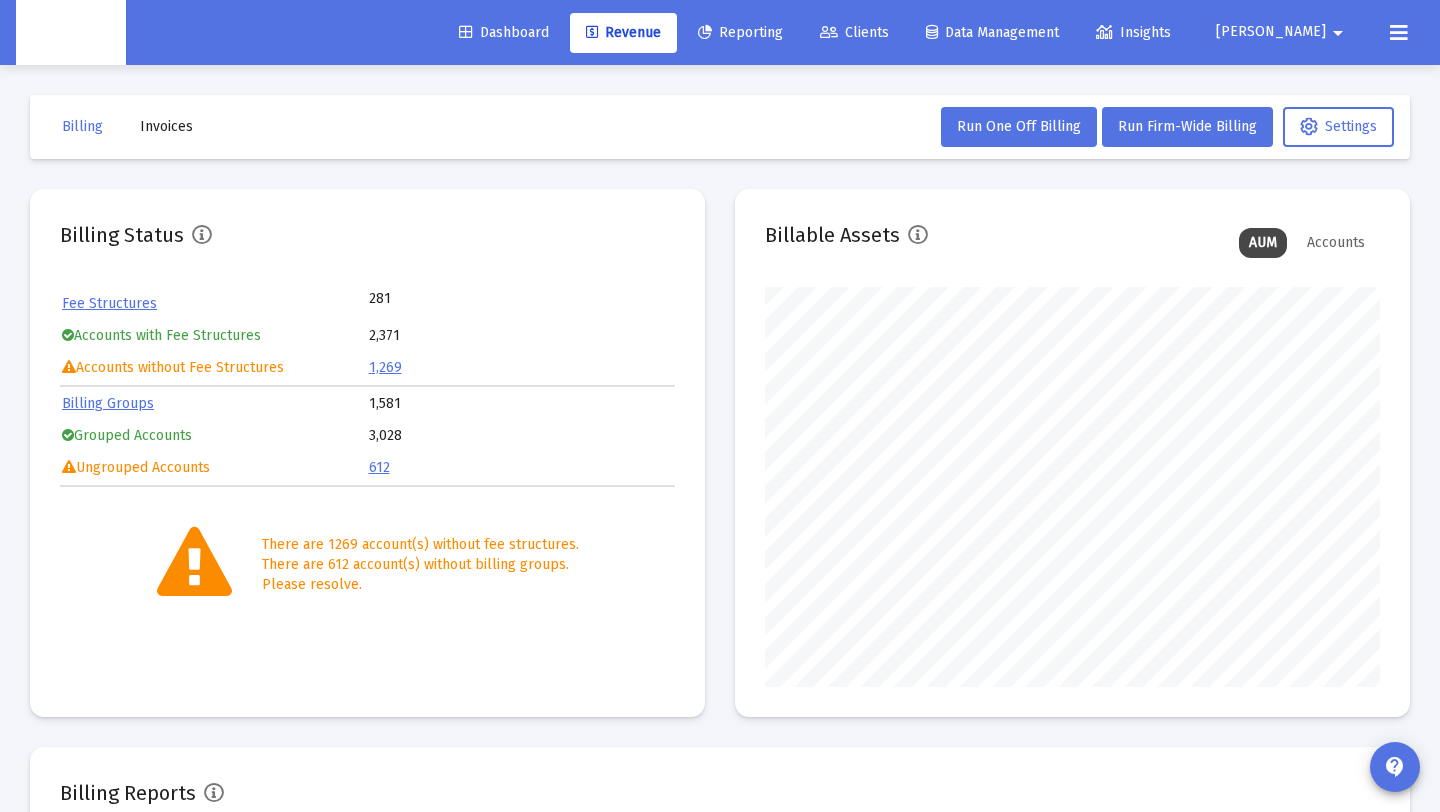 click on "Billing Invoices  Run One Off Billing   Run Firm-Wide Billing   Settings" 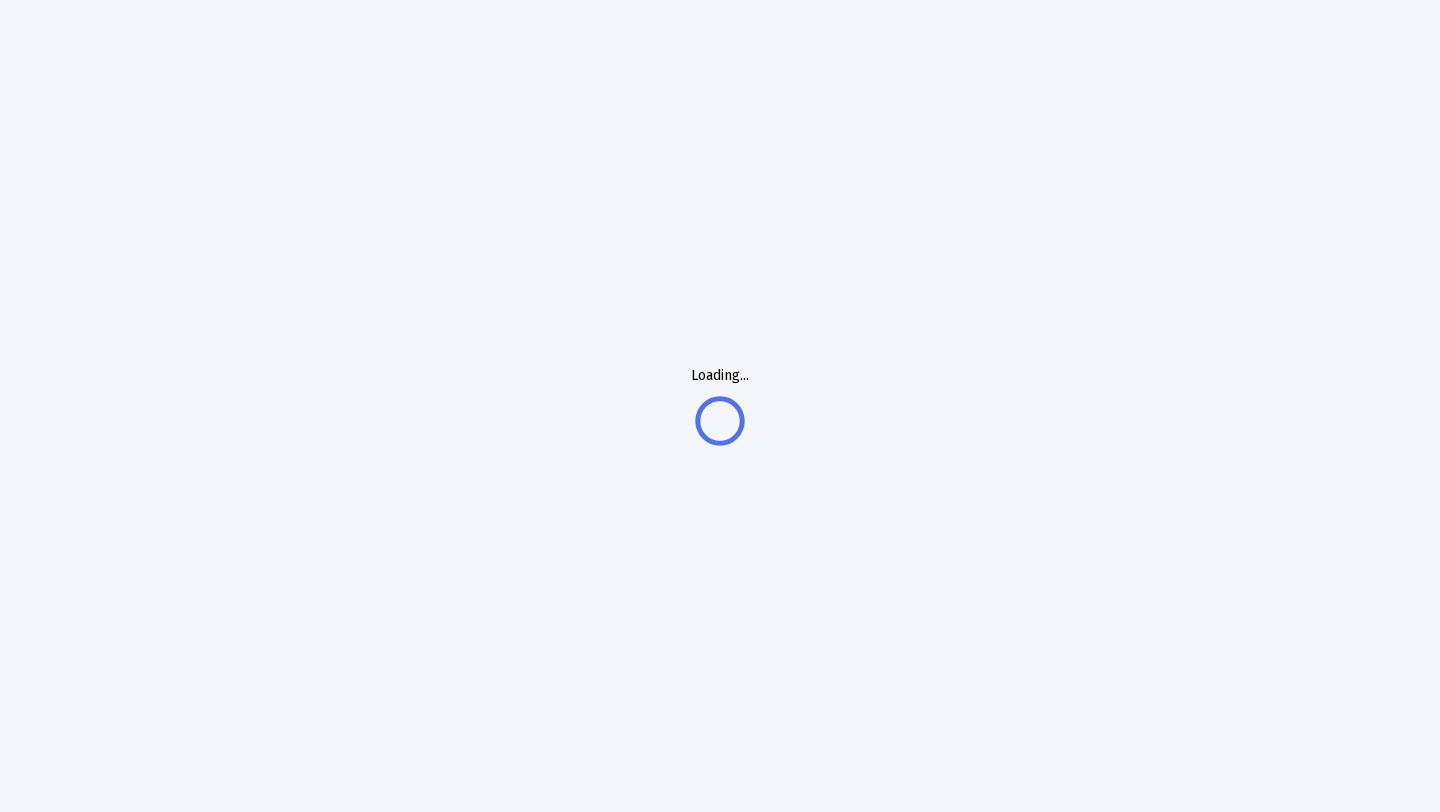 scroll, scrollTop: 0, scrollLeft: 0, axis: both 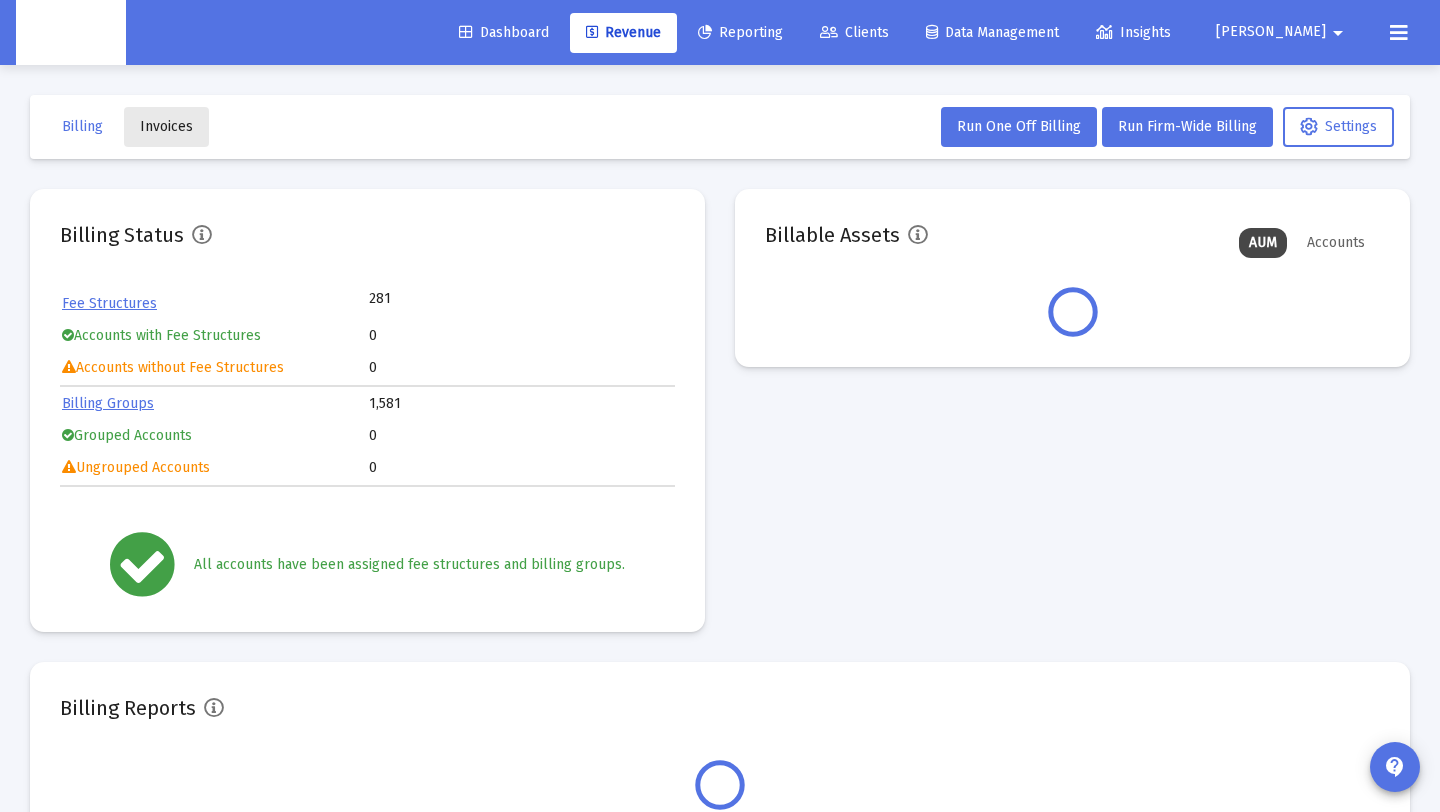 click on "Invoices" 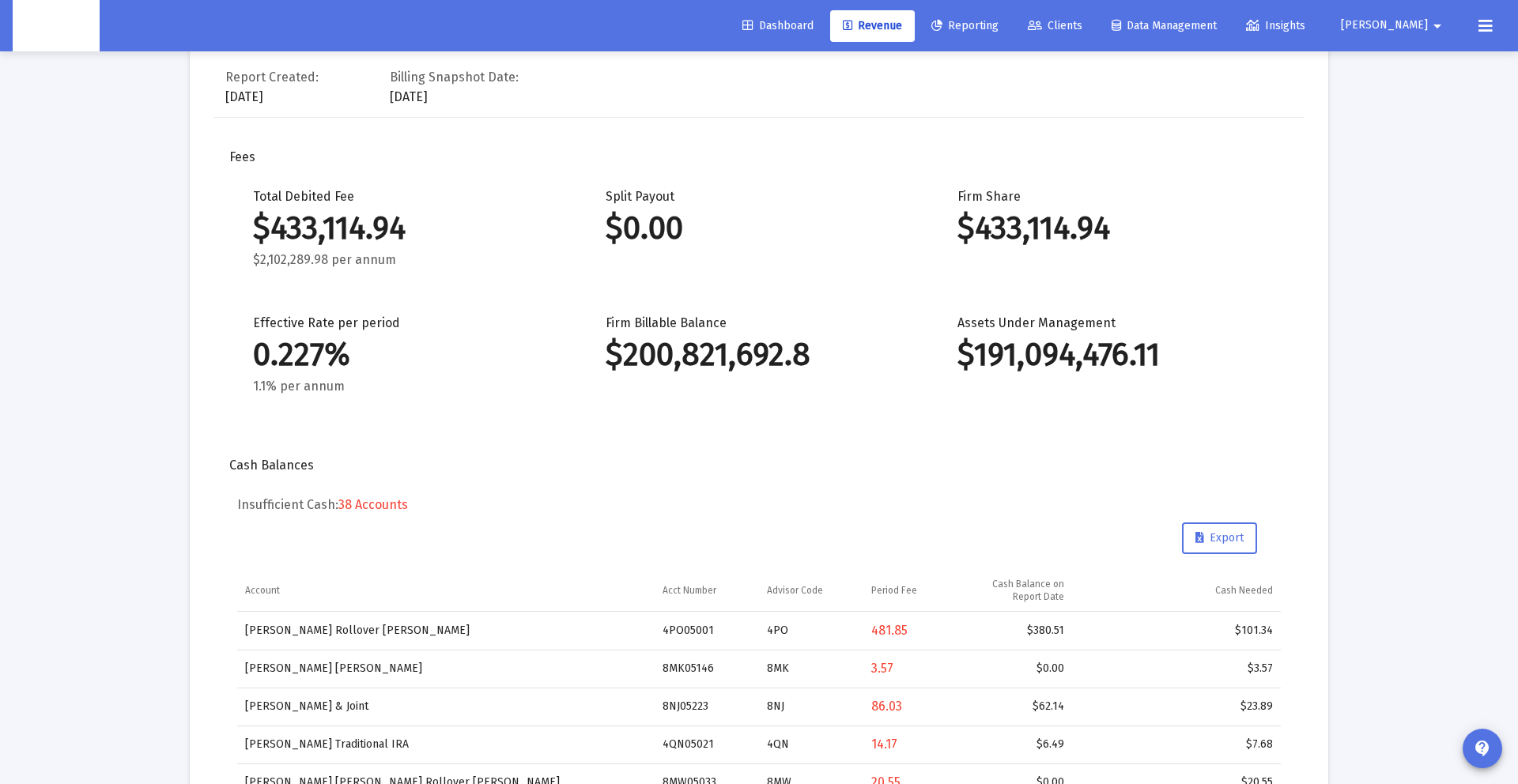 scroll, scrollTop: 0, scrollLeft: 0, axis: both 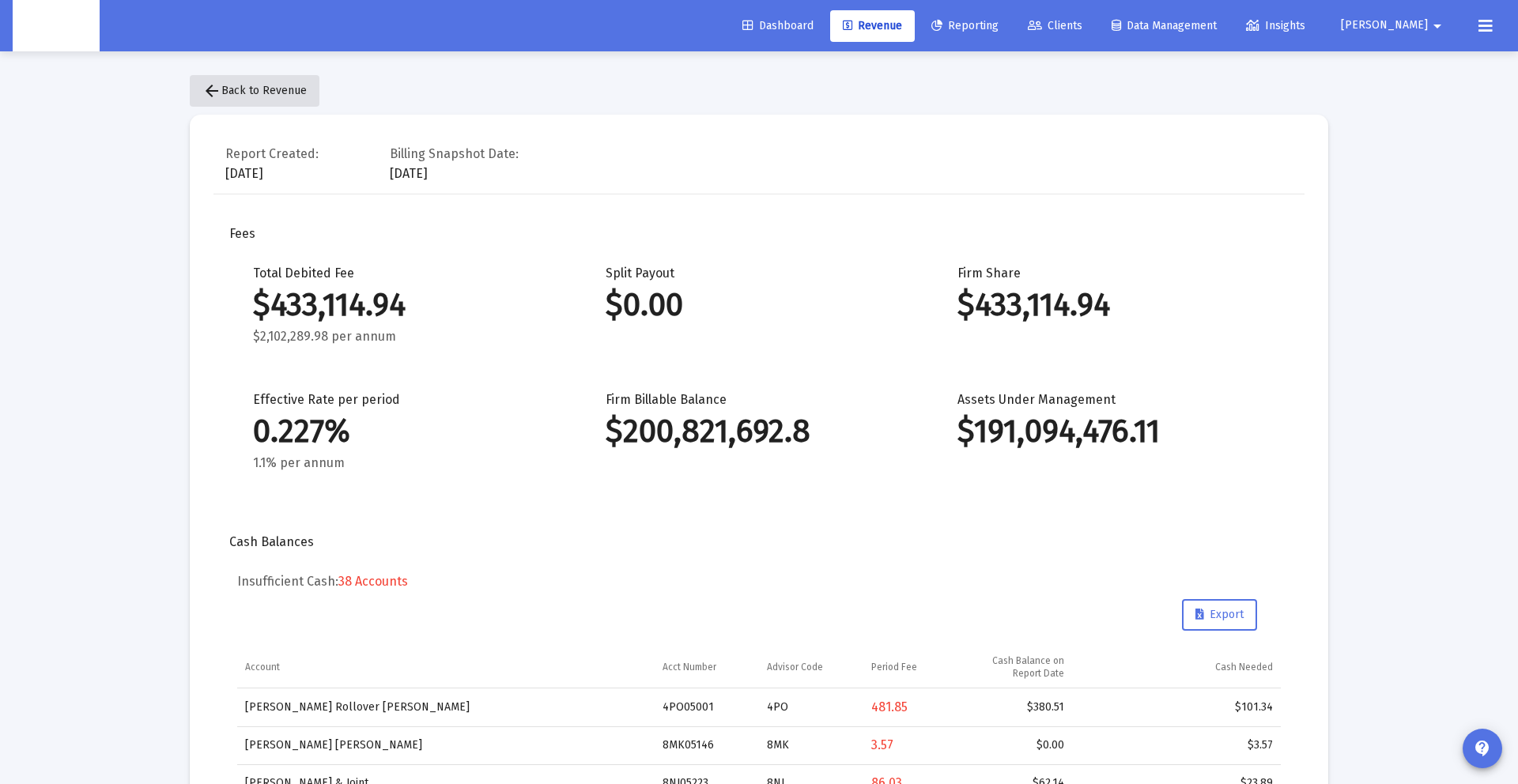 click on "arrow_back  Back to Revenue" 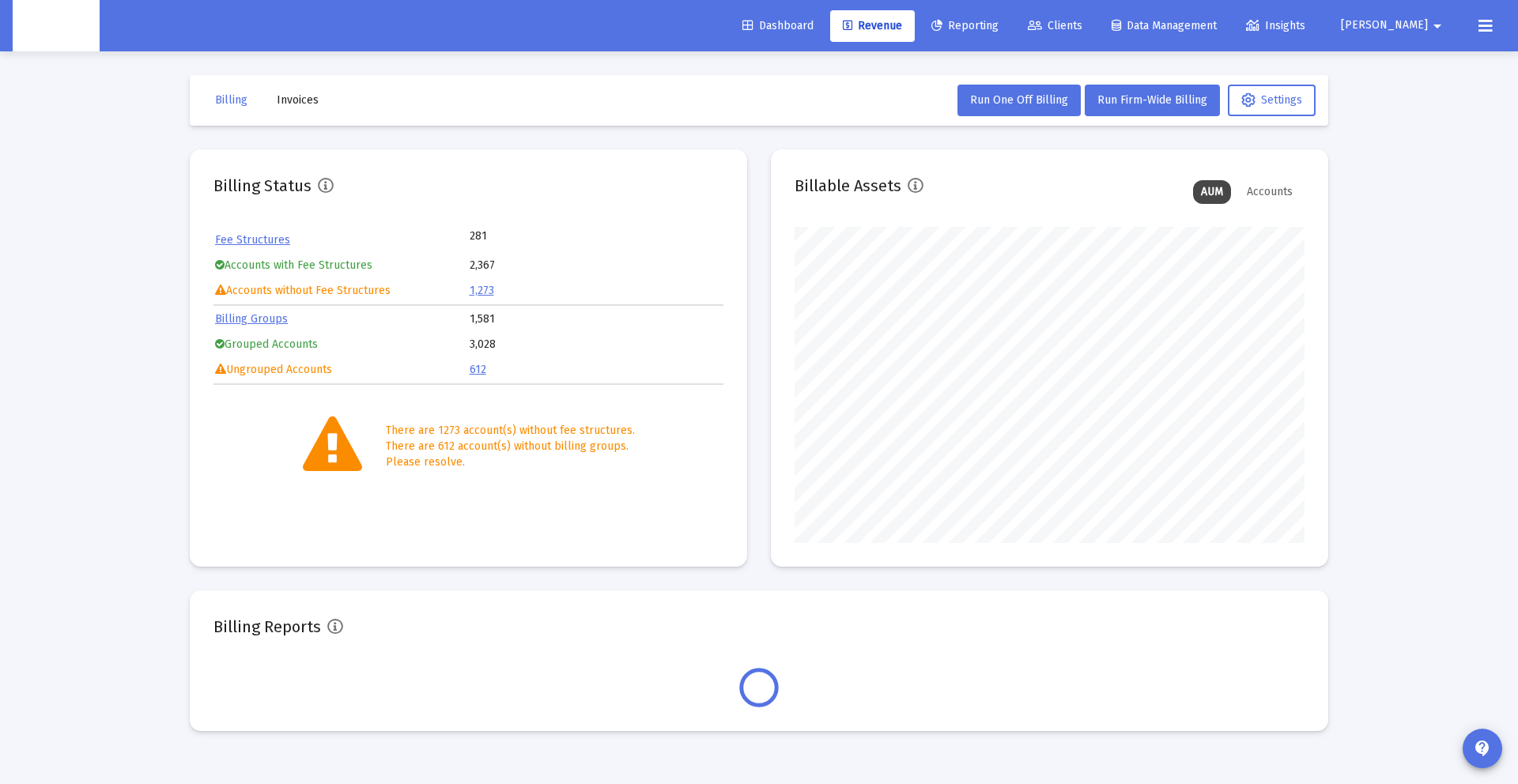 scroll, scrollTop: 790006, scrollLeft: 790115, axis: both 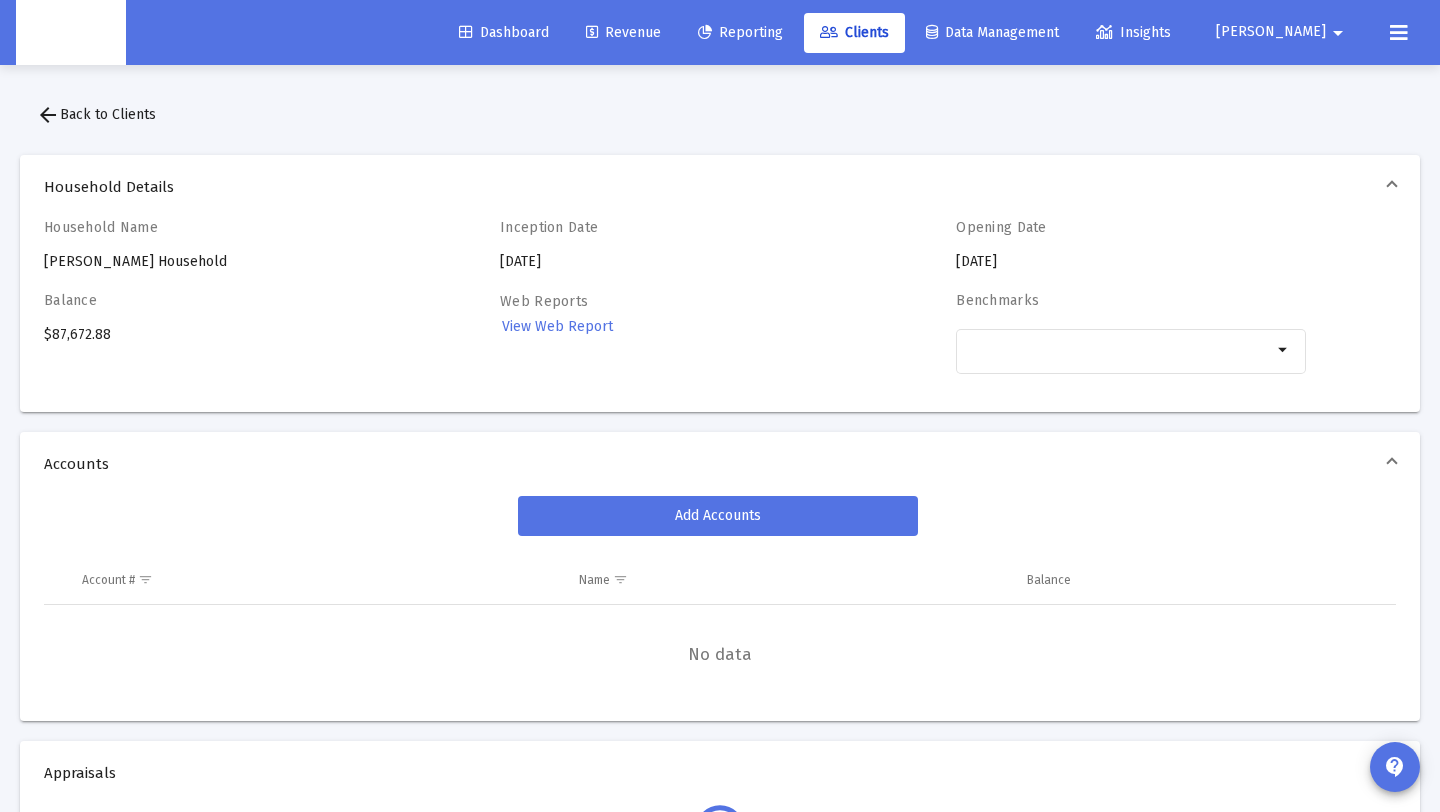 click on "Revenue" 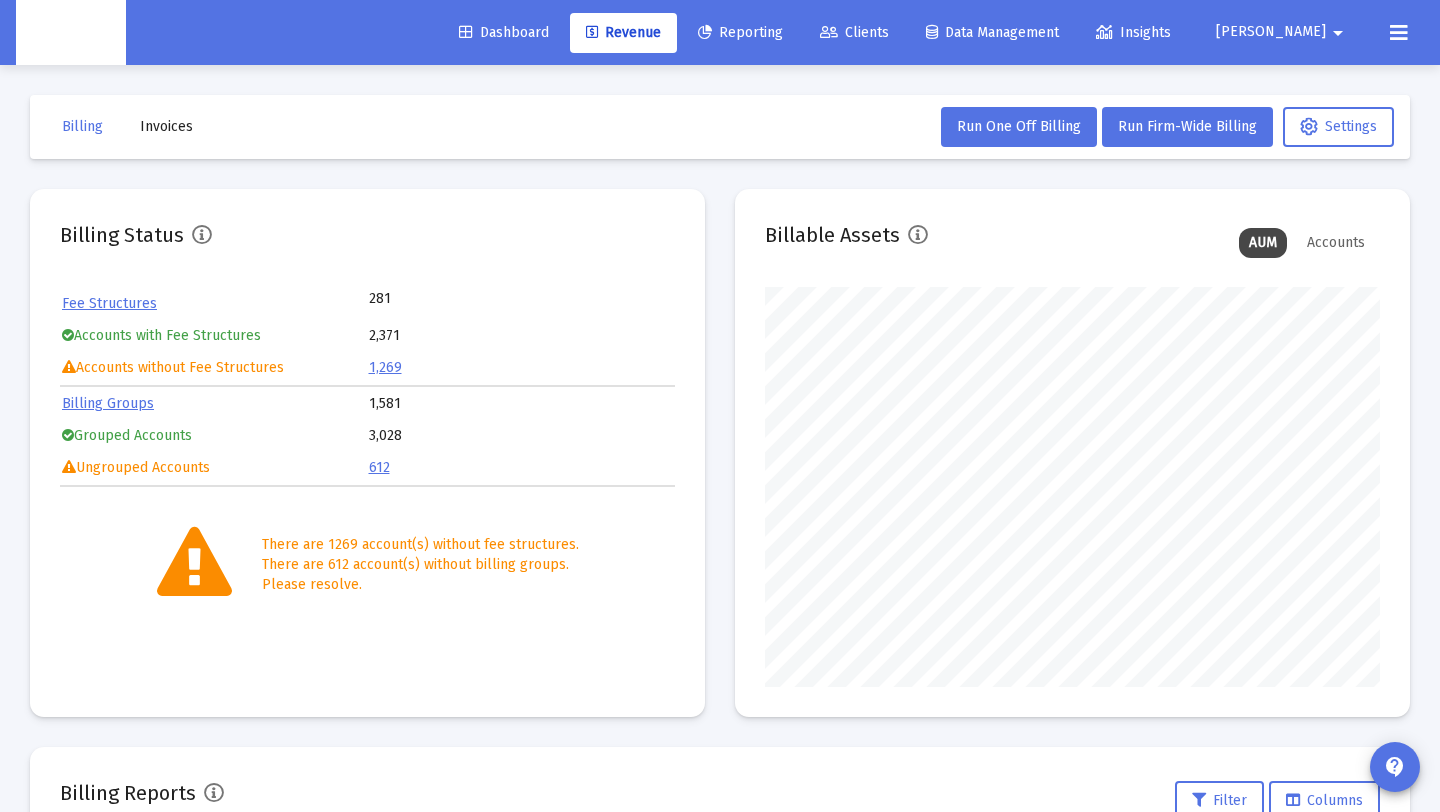 scroll, scrollTop: 999600, scrollLeft: 999385, axis: both 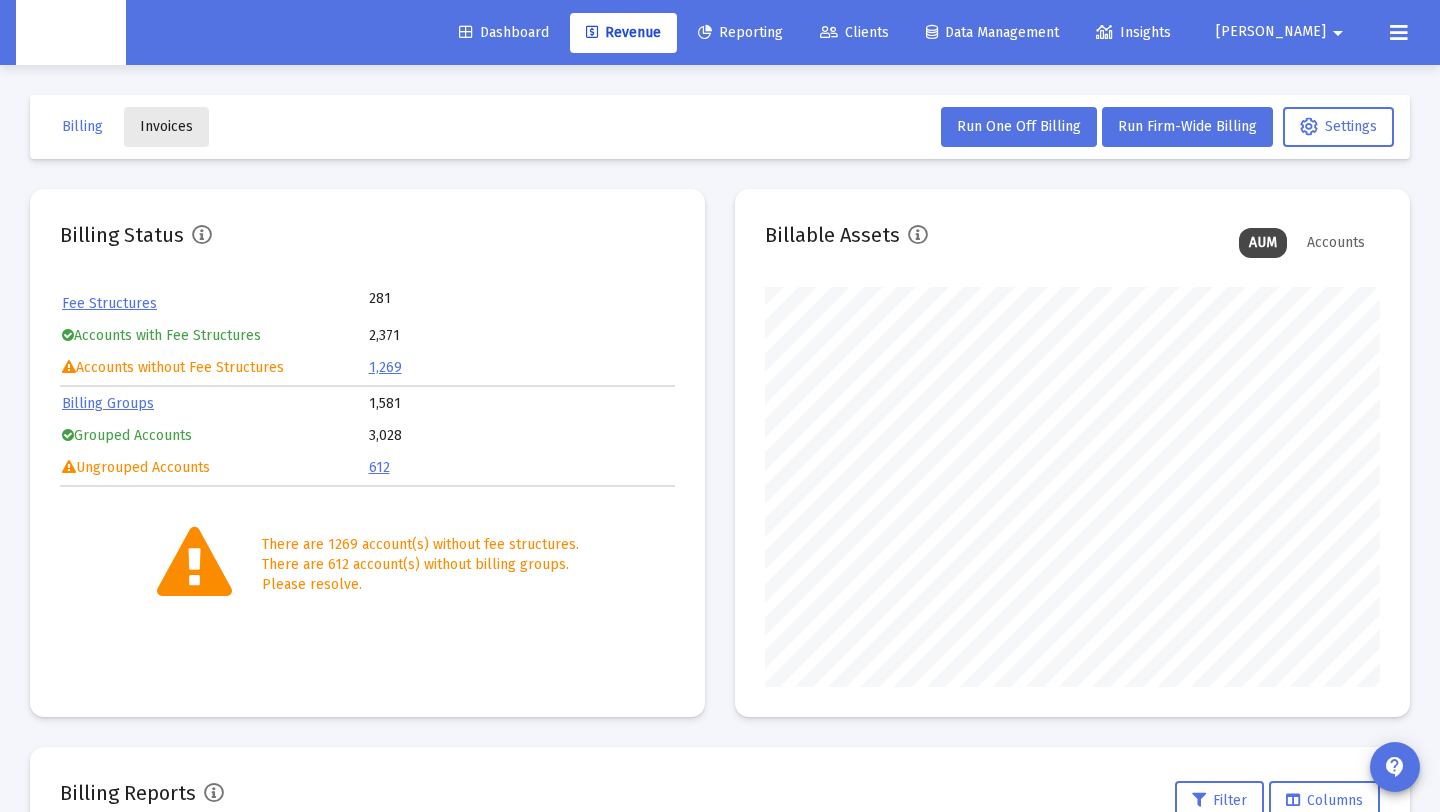 click on "Invoices" 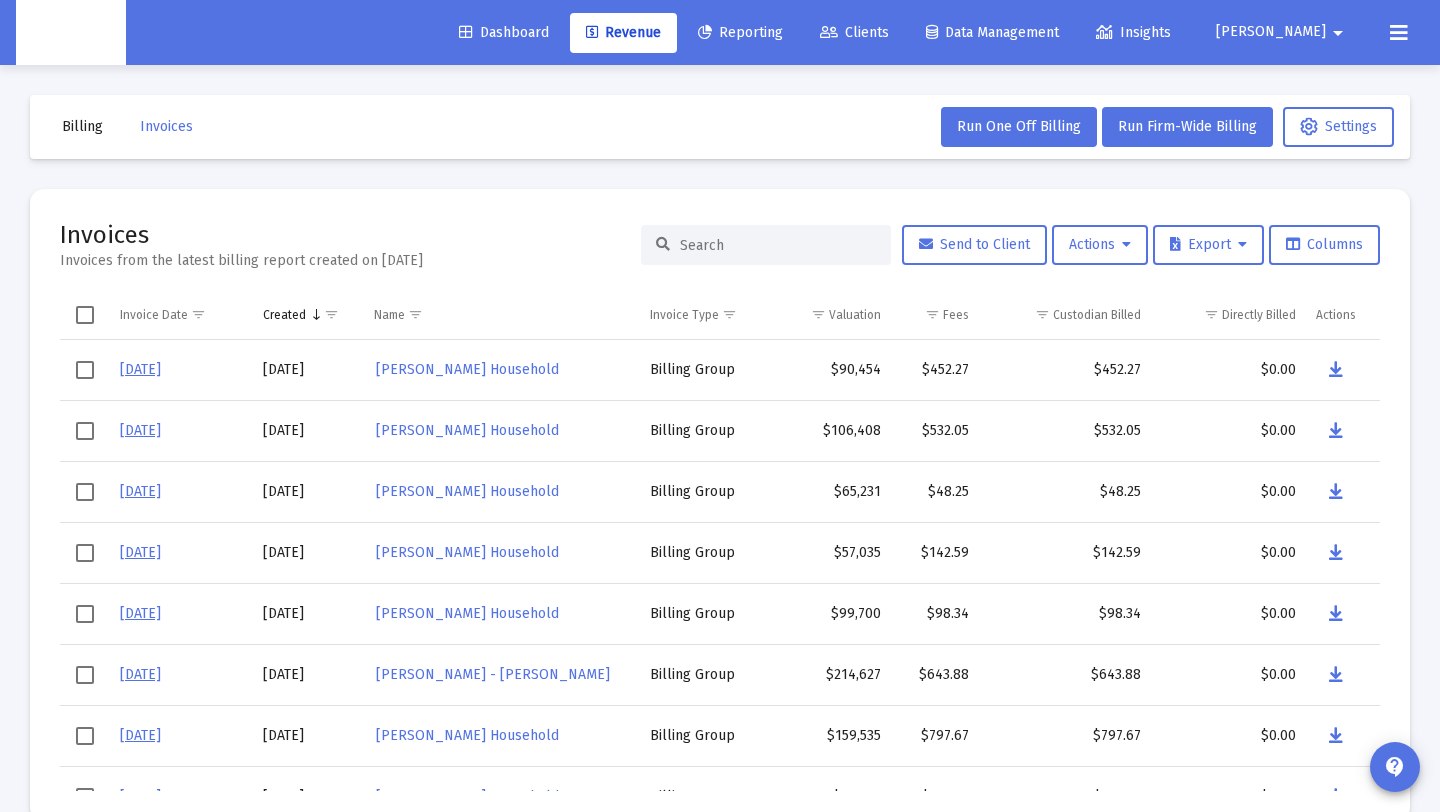 click 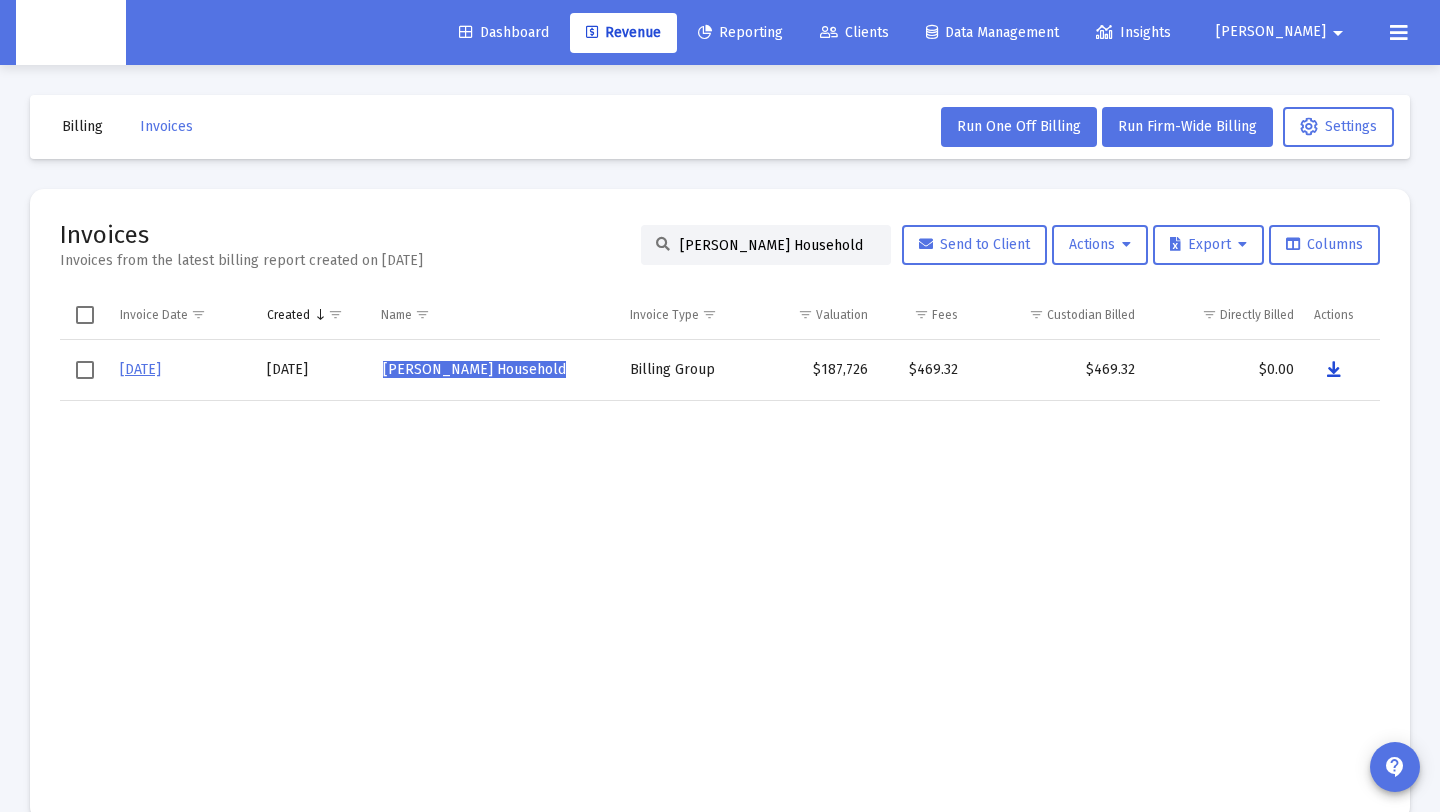 click at bounding box center [1334, 370] 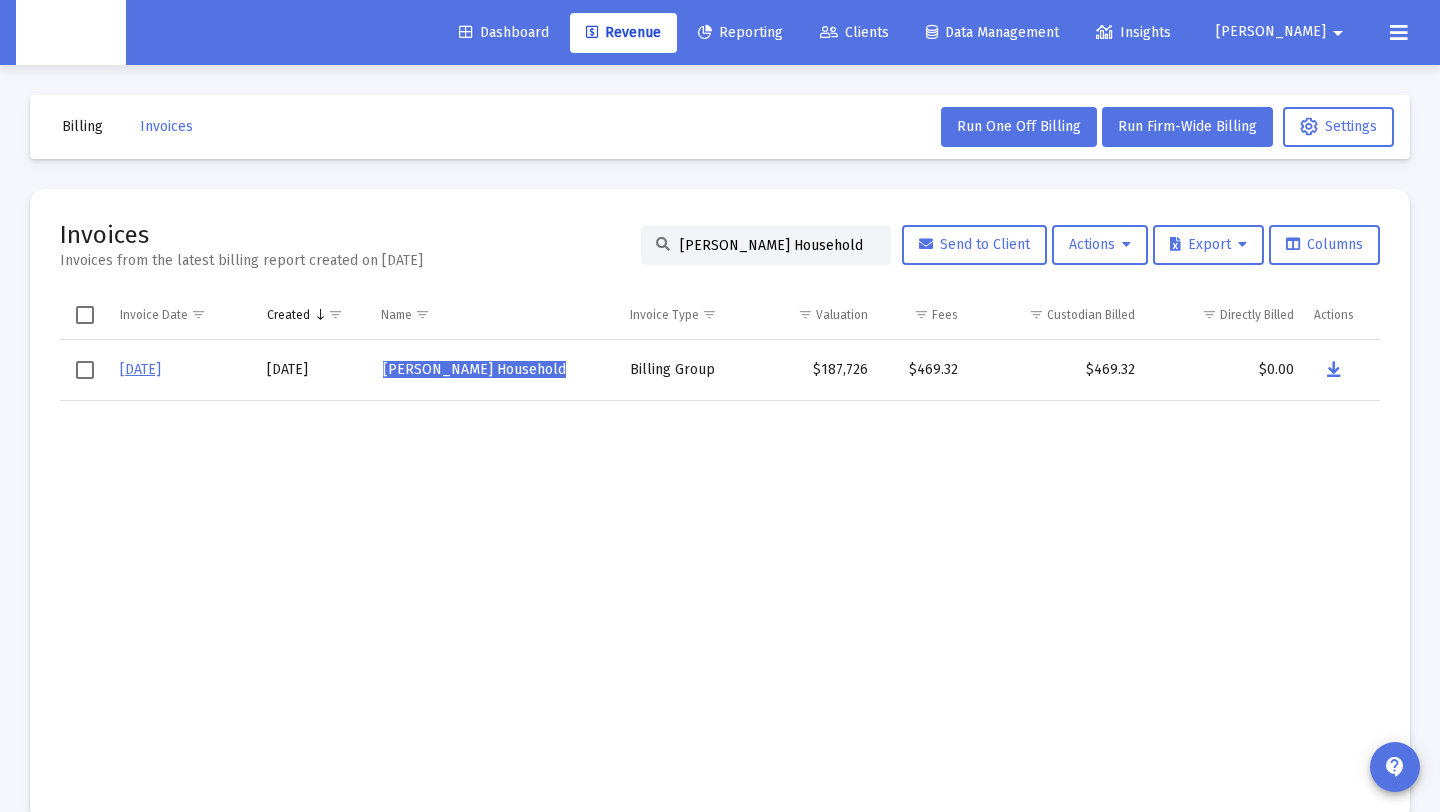 click on "[PERSON_NAME] Household" 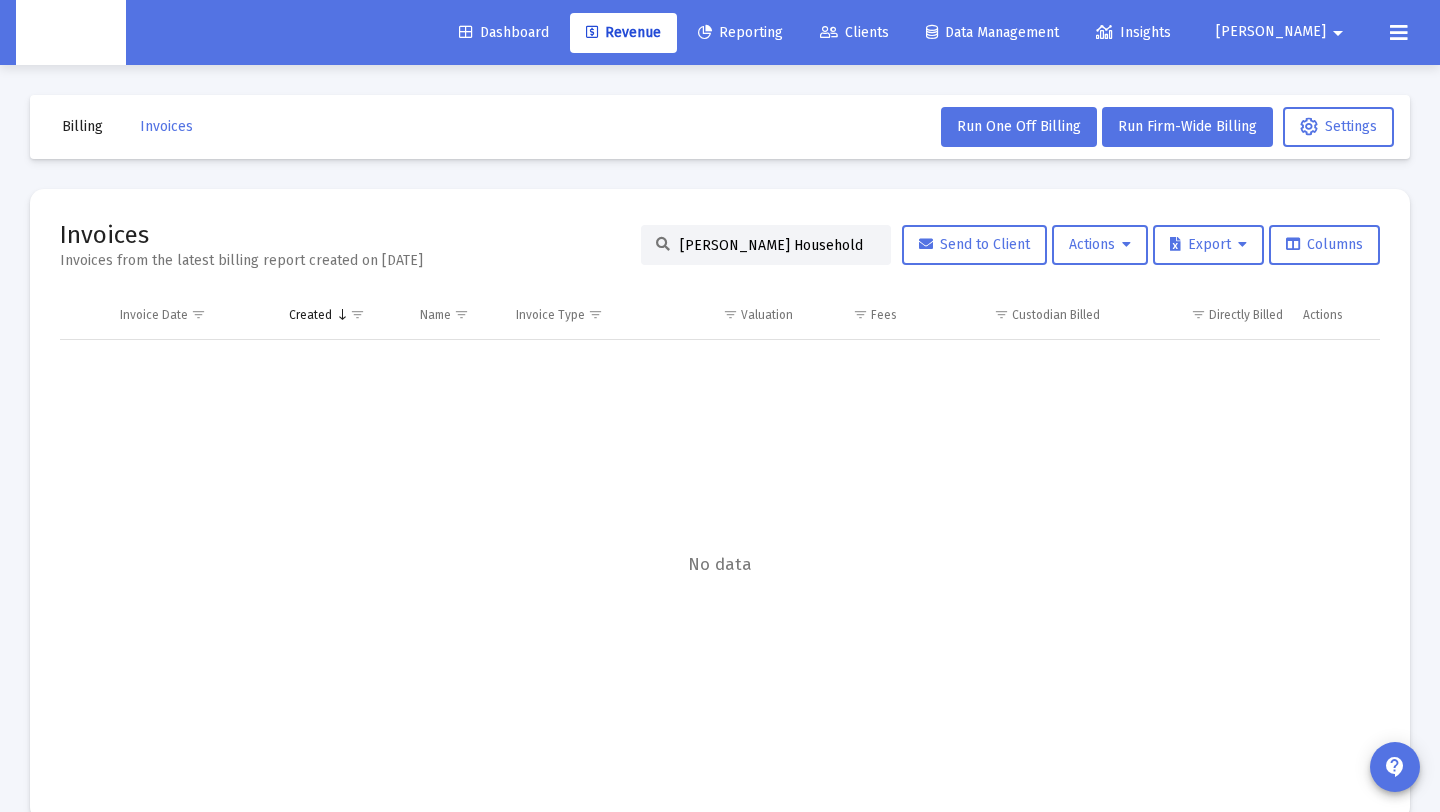scroll, scrollTop: 0, scrollLeft: 0, axis: both 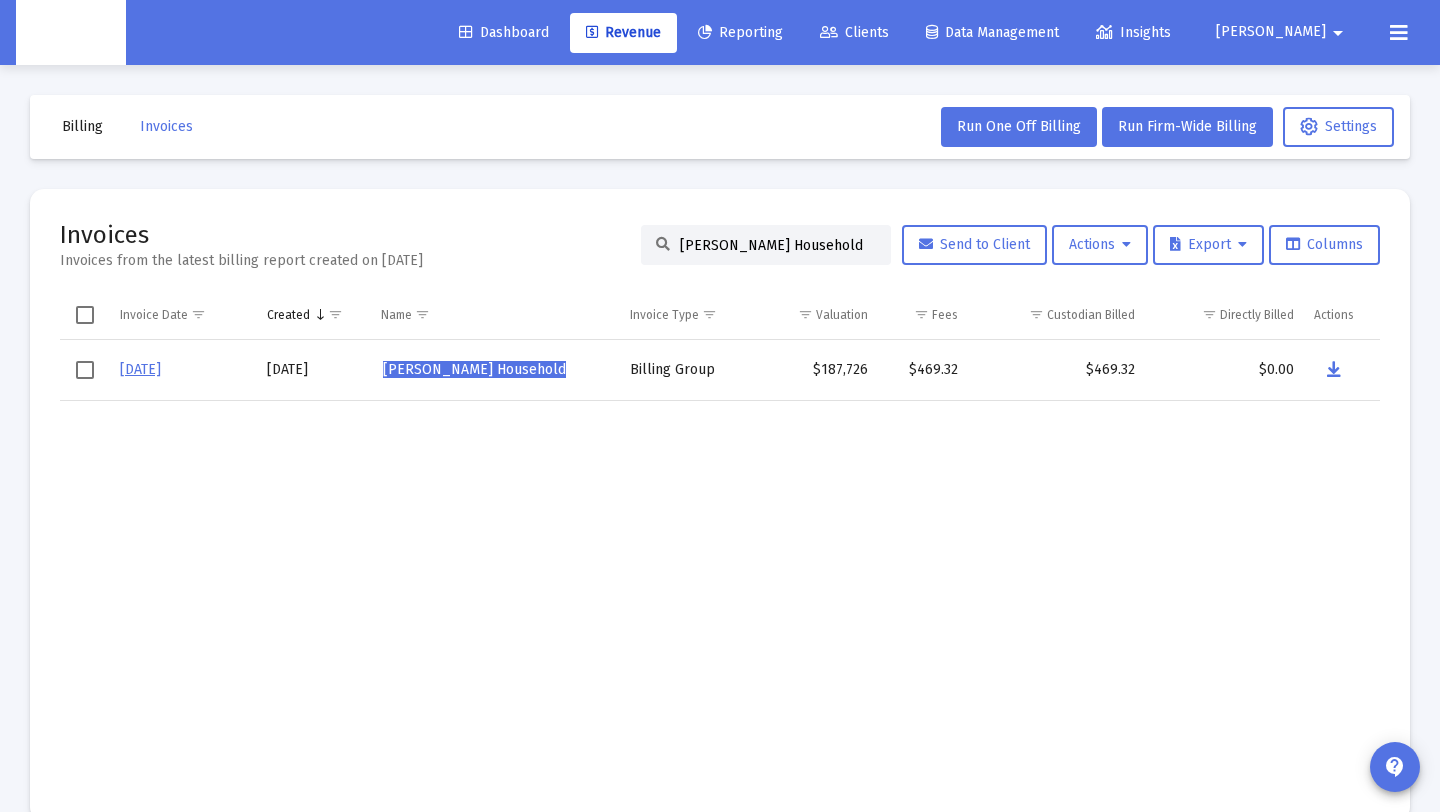 drag, startPoint x: 858, startPoint y: 244, endPoint x: 549, endPoint y: 238, distance: 309.05826 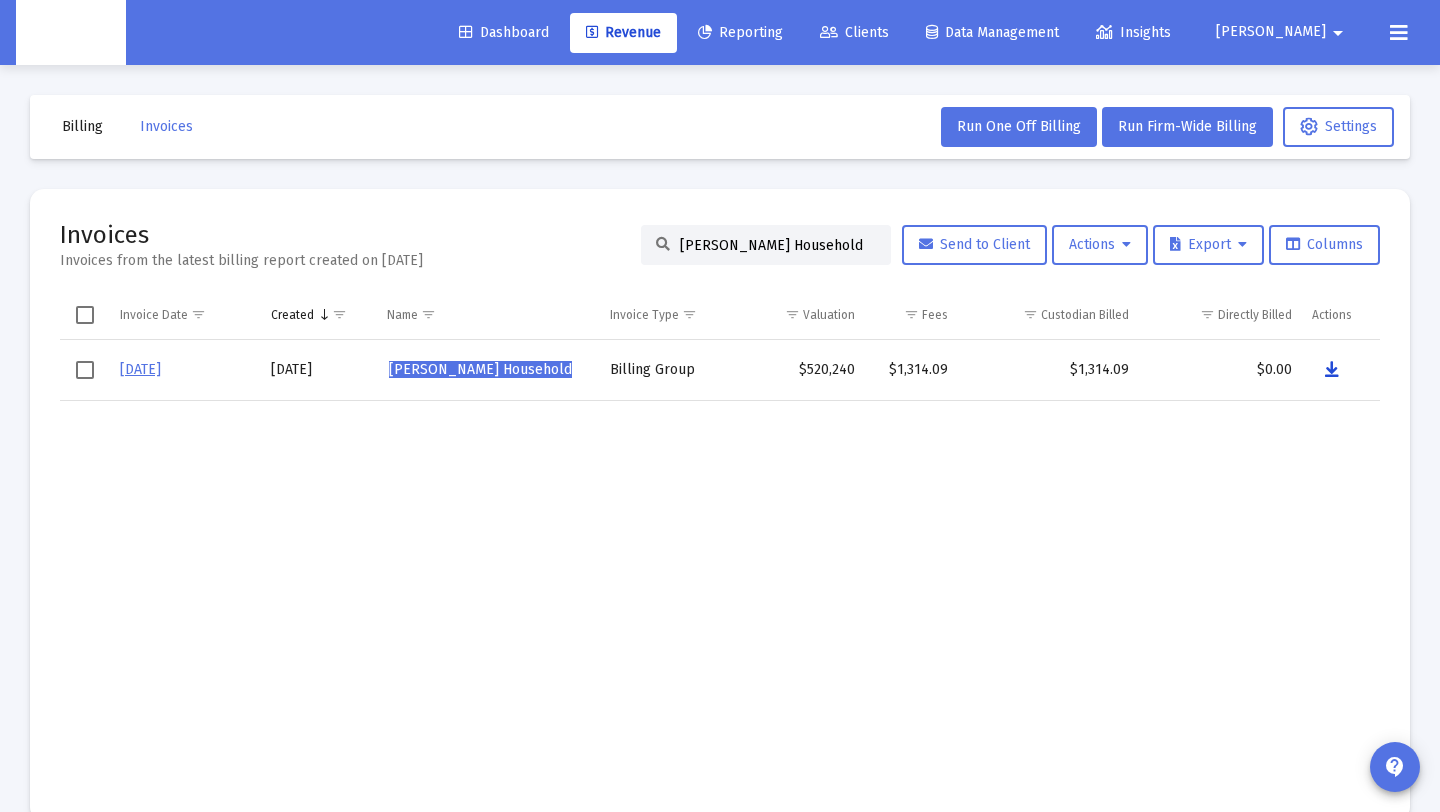 click at bounding box center (1332, 370) 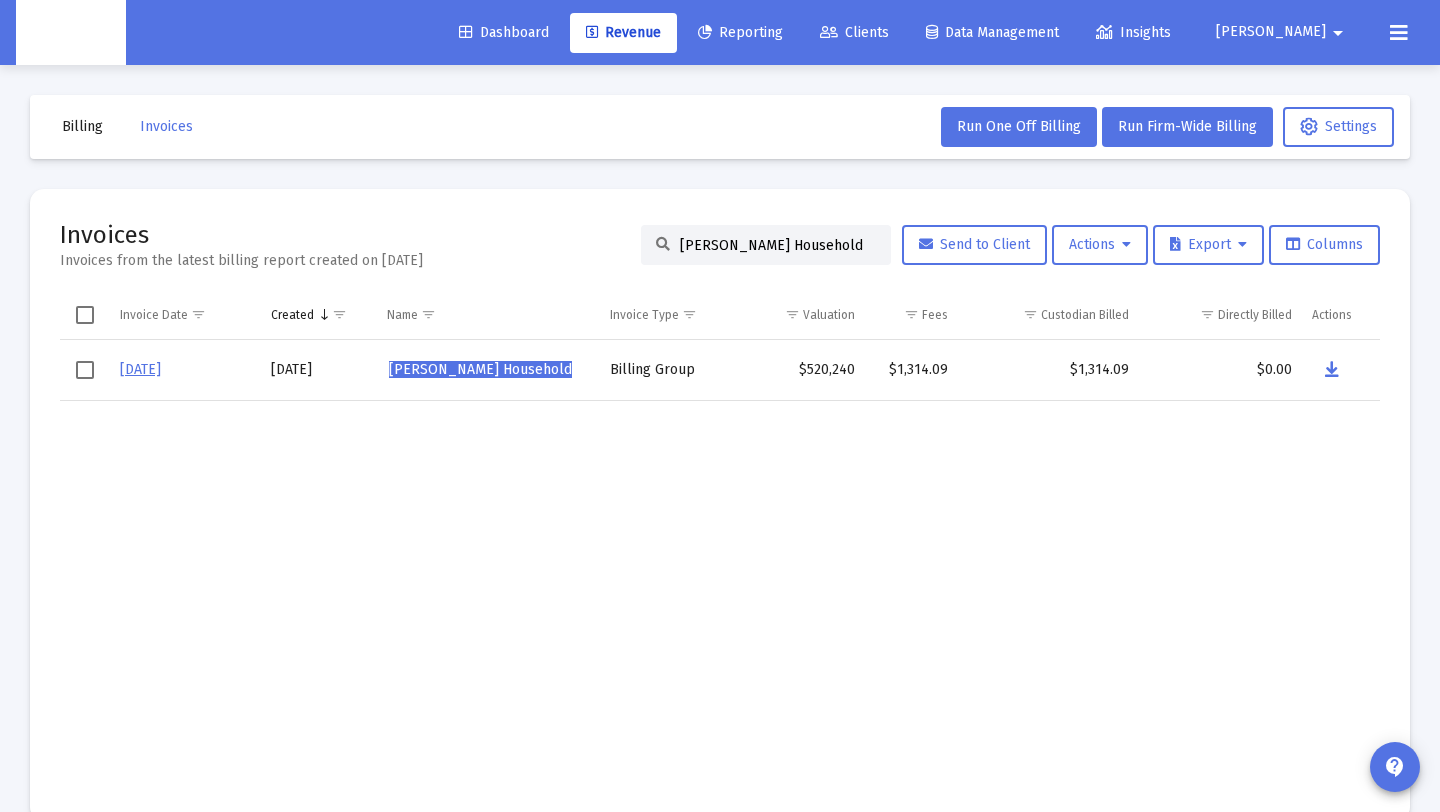 click on "[PERSON_NAME] Household" 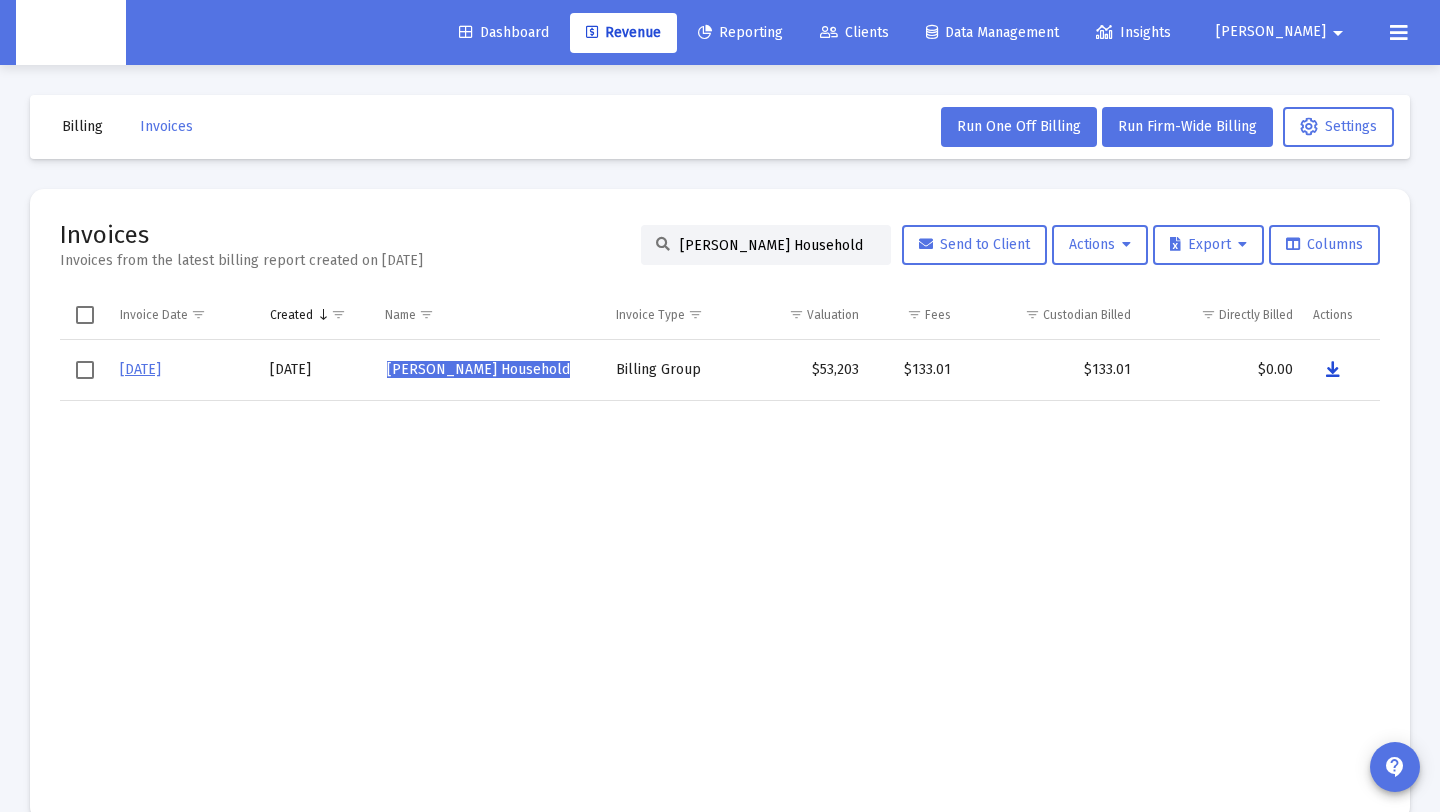 click at bounding box center (1333, 370) 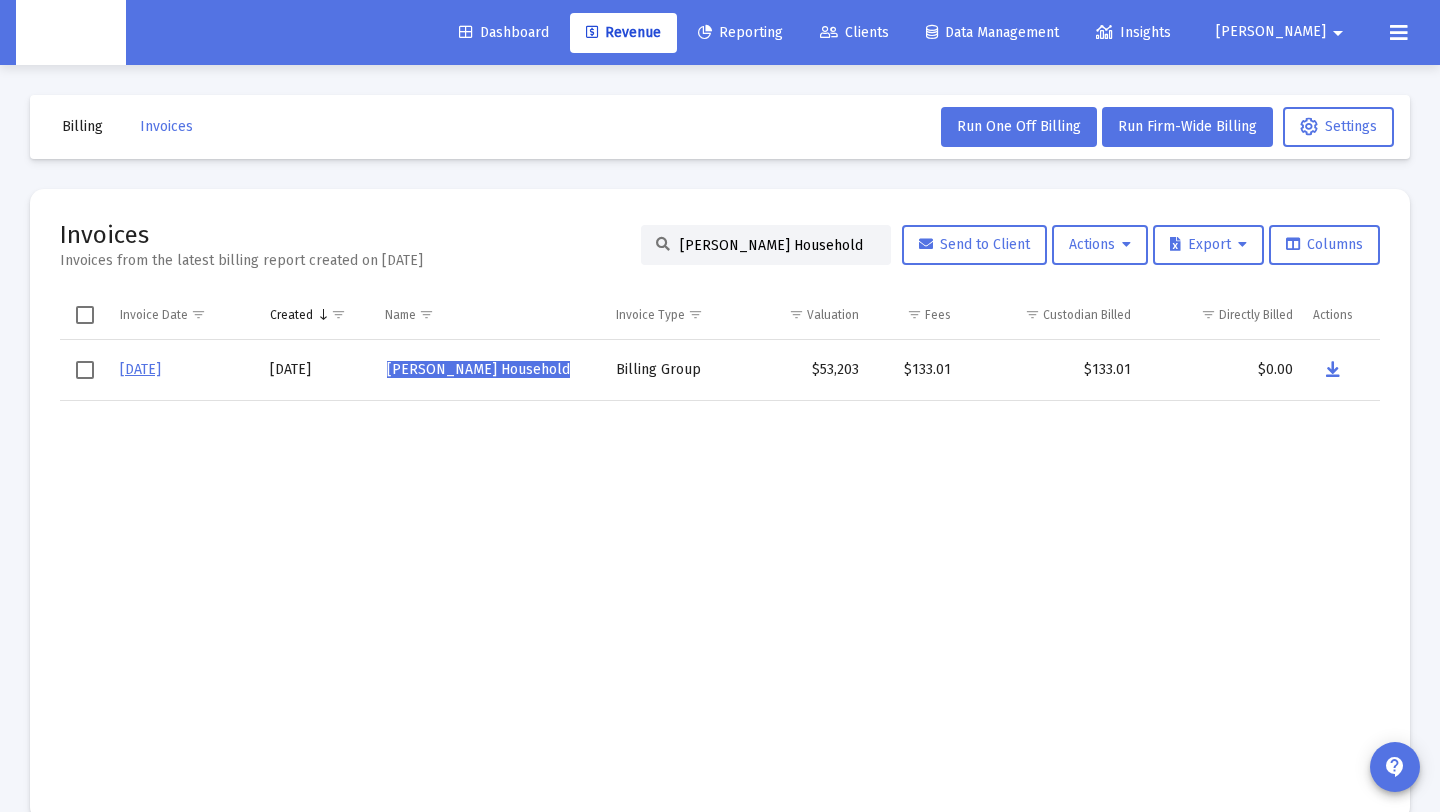 drag, startPoint x: 875, startPoint y: 253, endPoint x: 850, endPoint y: 249, distance: 25.317978 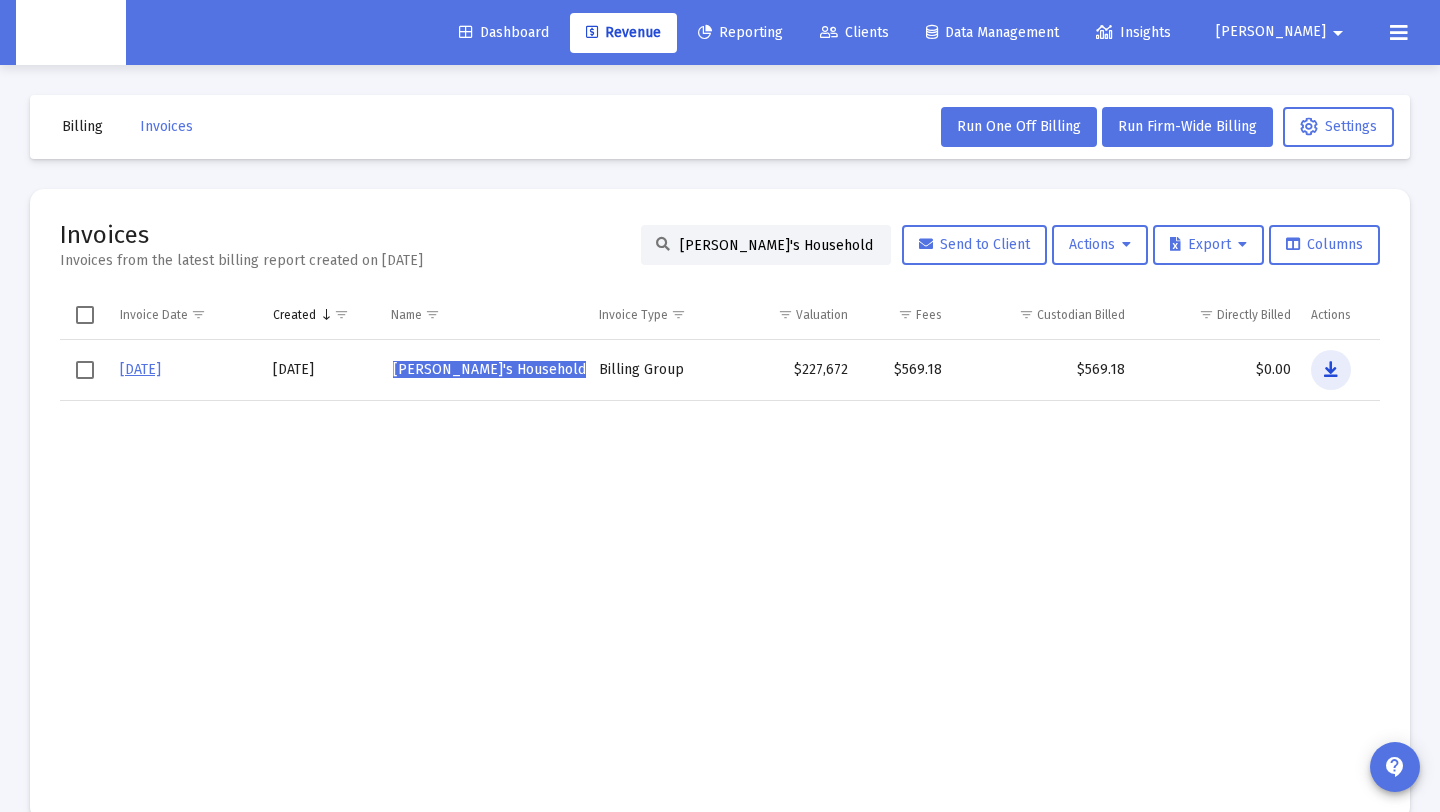 click at bounding box center (1331, 370) 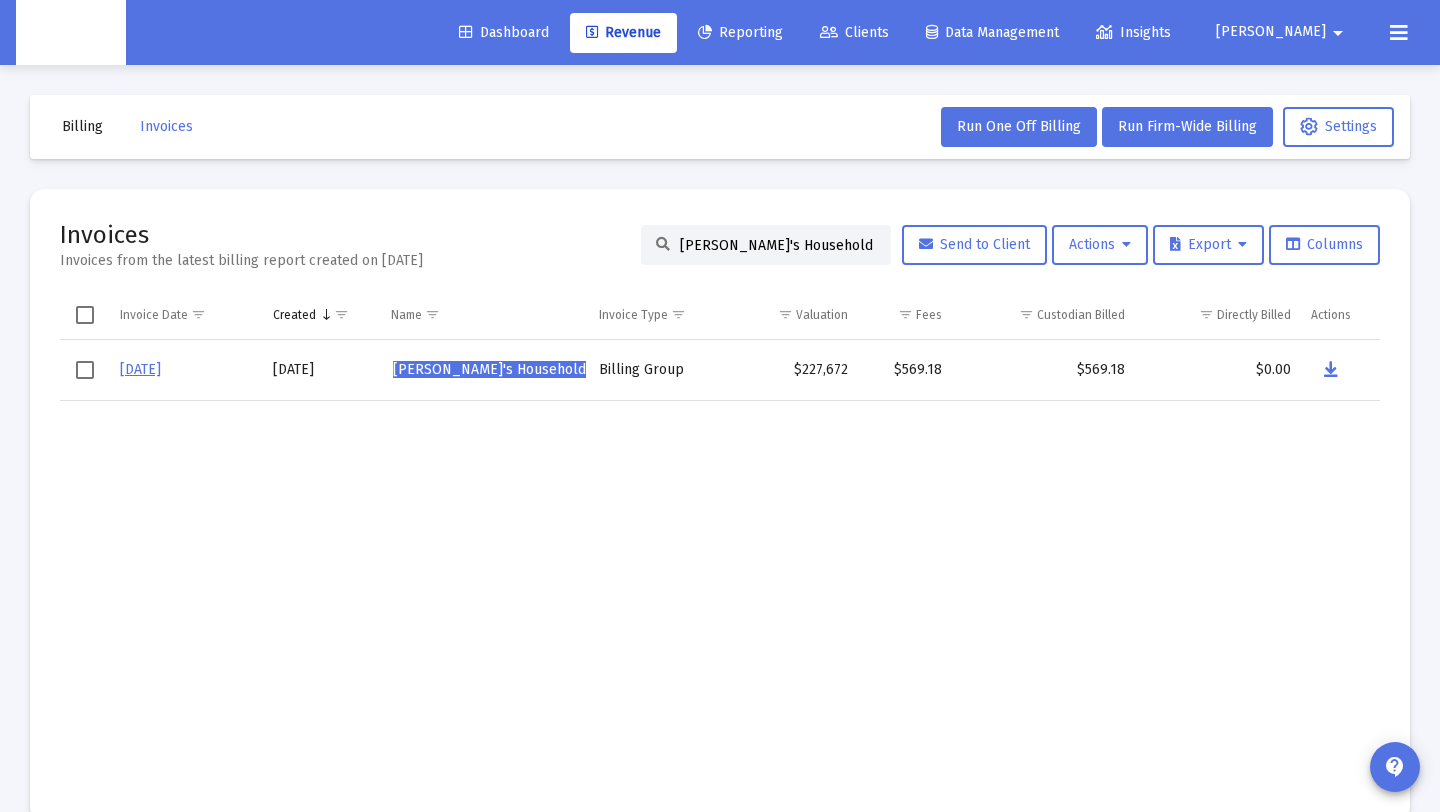 drag, startPoint x: 829, startPoint y: 240, endPoint x: 590, endPoint y: 234, distance: 239.0753 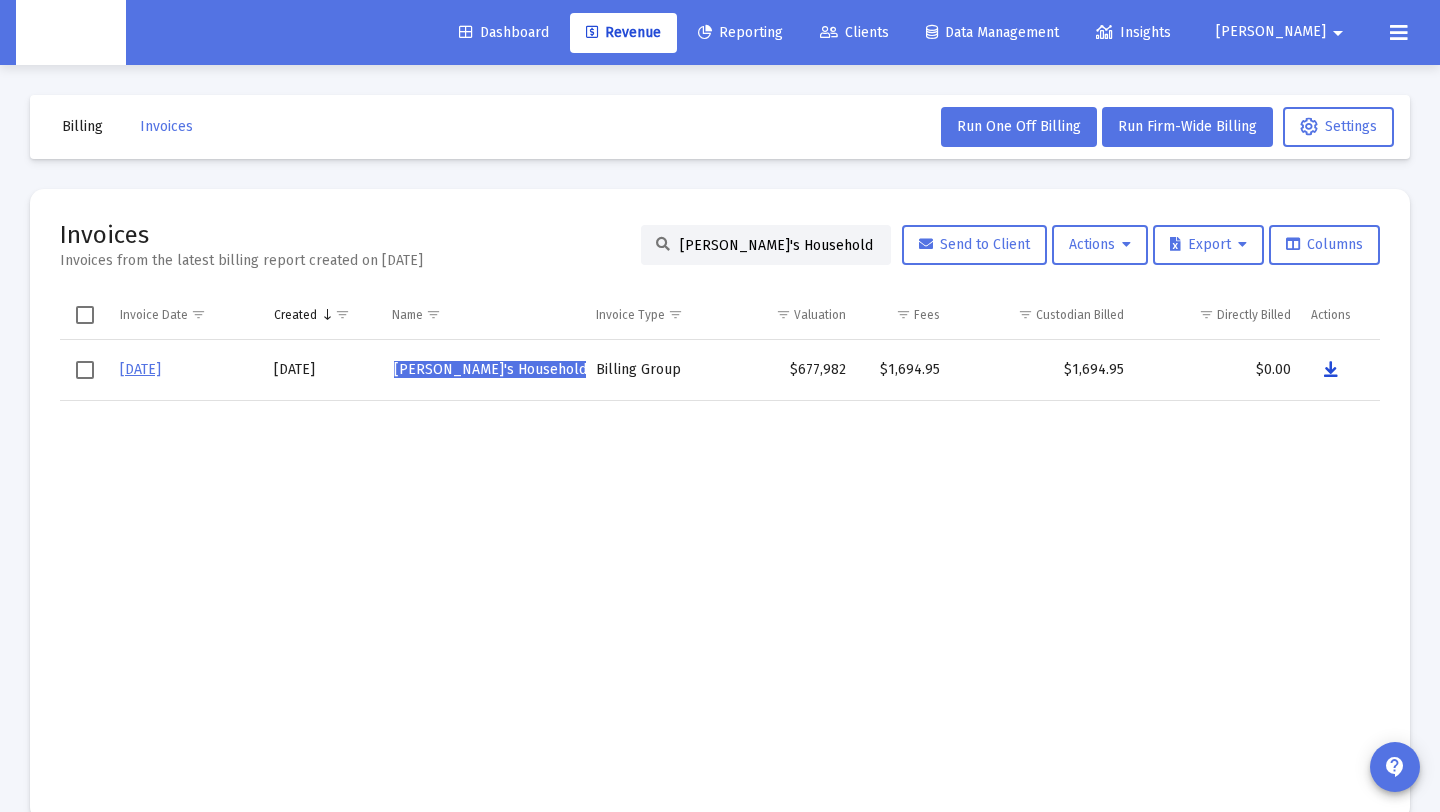 click at bounding box center [1331, 370] 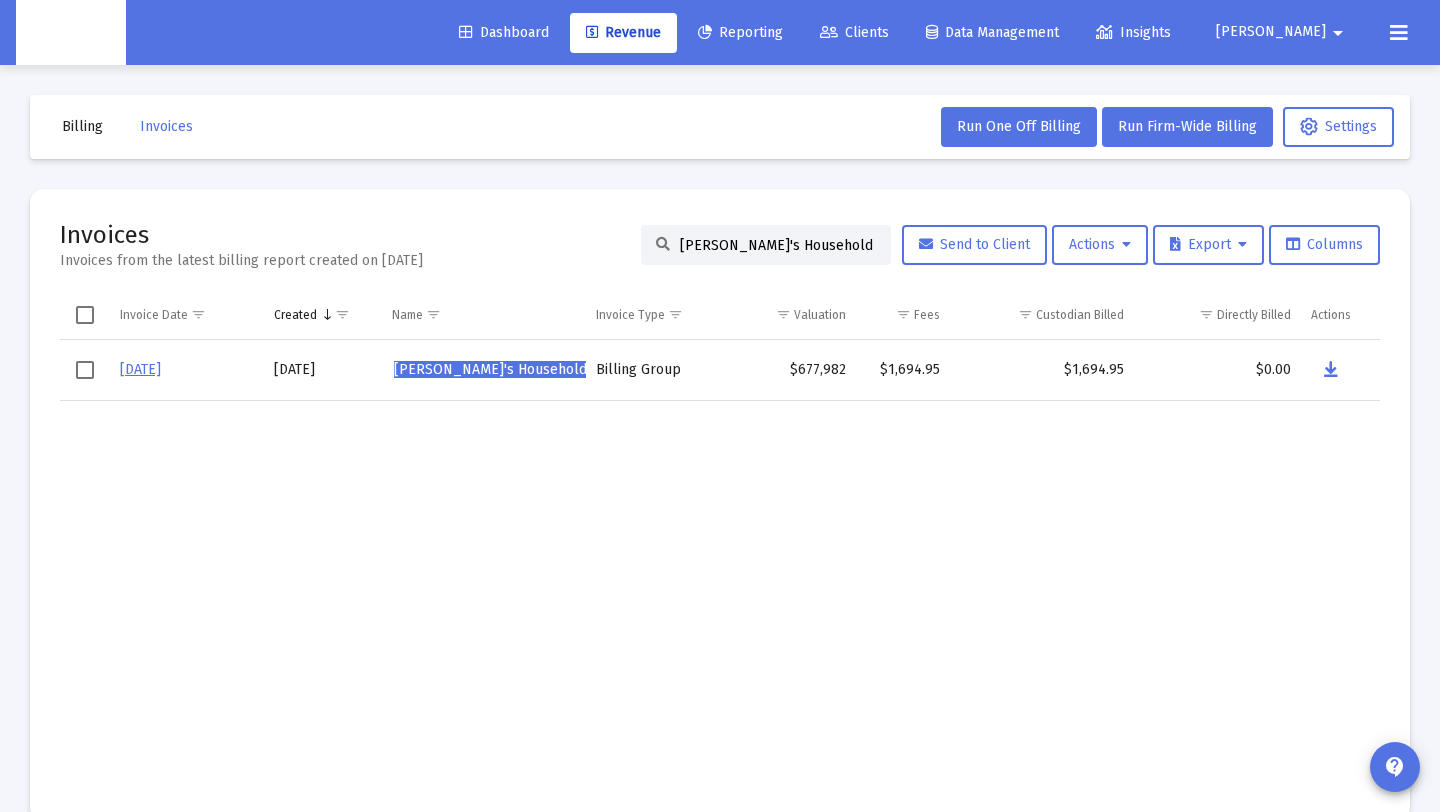 drag, startPoint x: 831, startPoint y: 248, endPoint x: 586, endPoint y: 234, distance: 245.39967 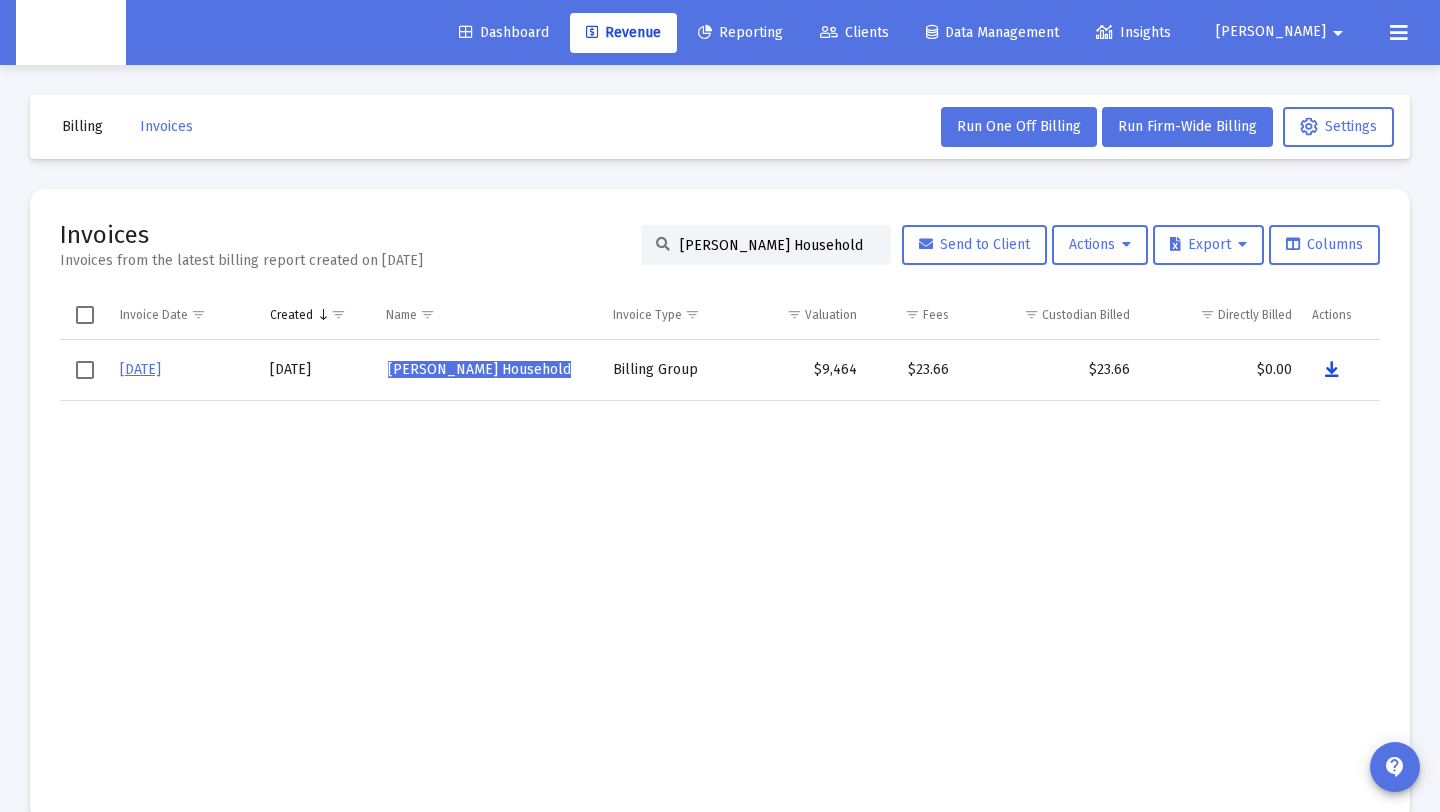 click at bounding box center (1332, 370) 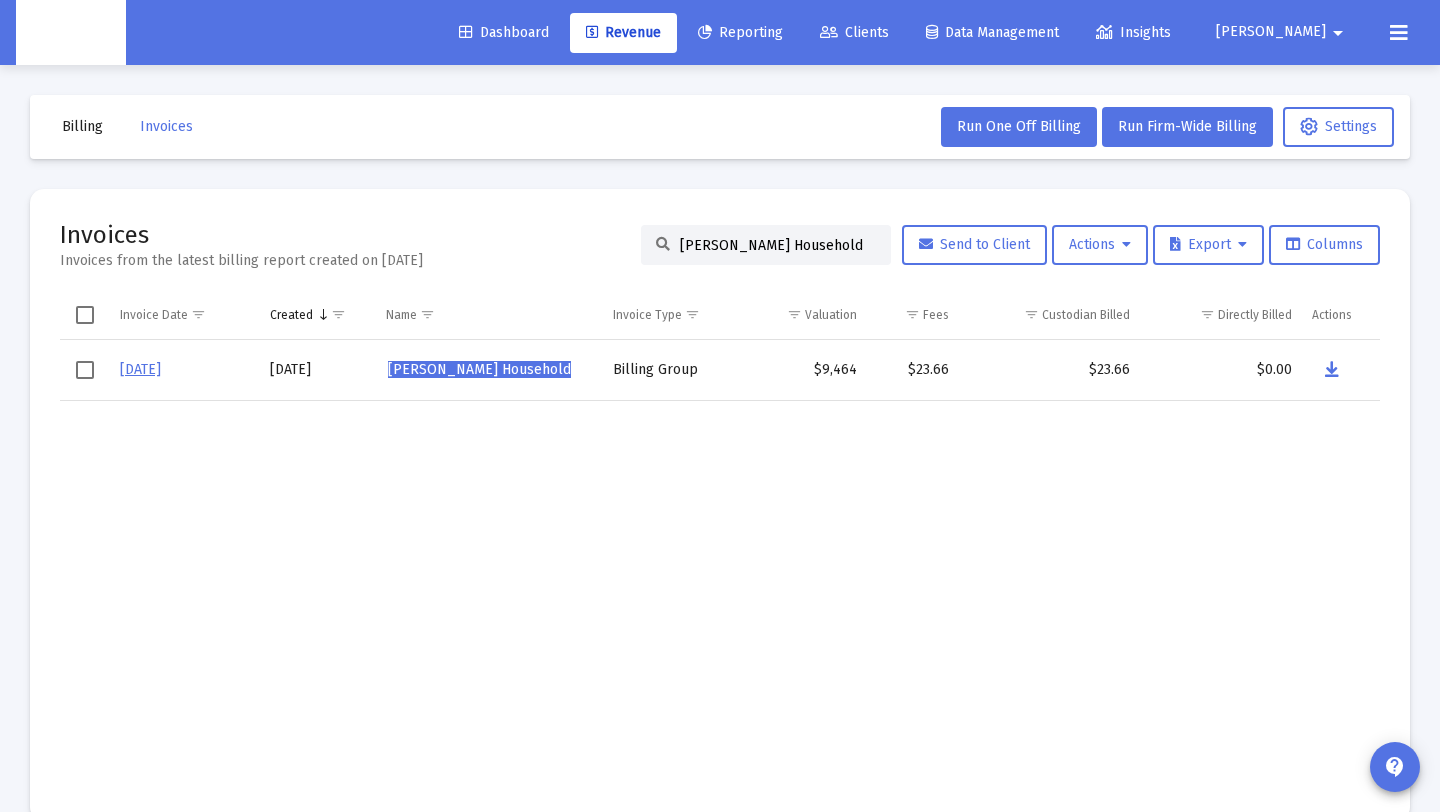 drag, startPoint x: 845, startPoint y: 238, endPoint x: 425, endPoint y: 243, distance: 420.02975 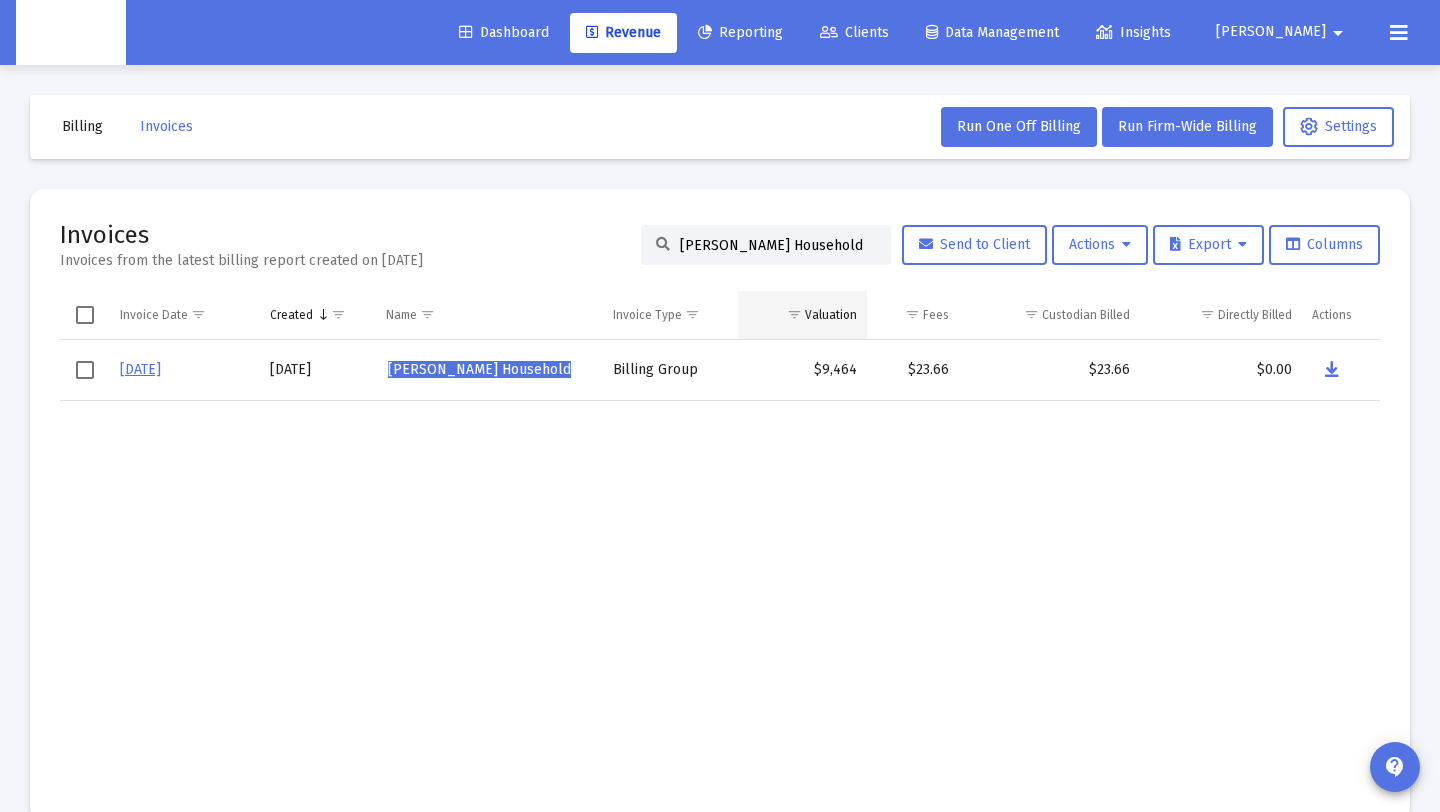 scroll, scrollTop: 0, scrollLeft: 35, axis: horizontal 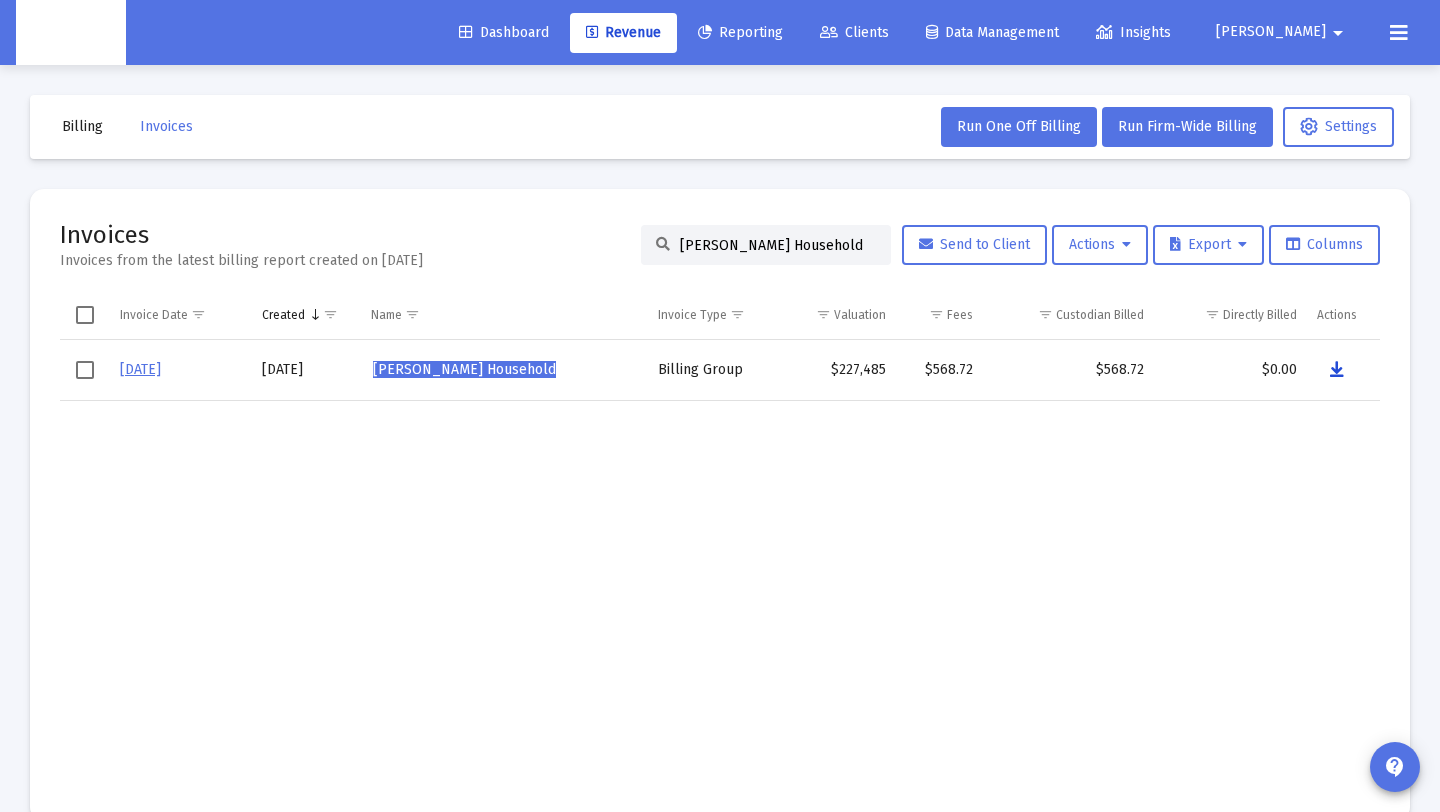 click at bounding box center [1337, 370] 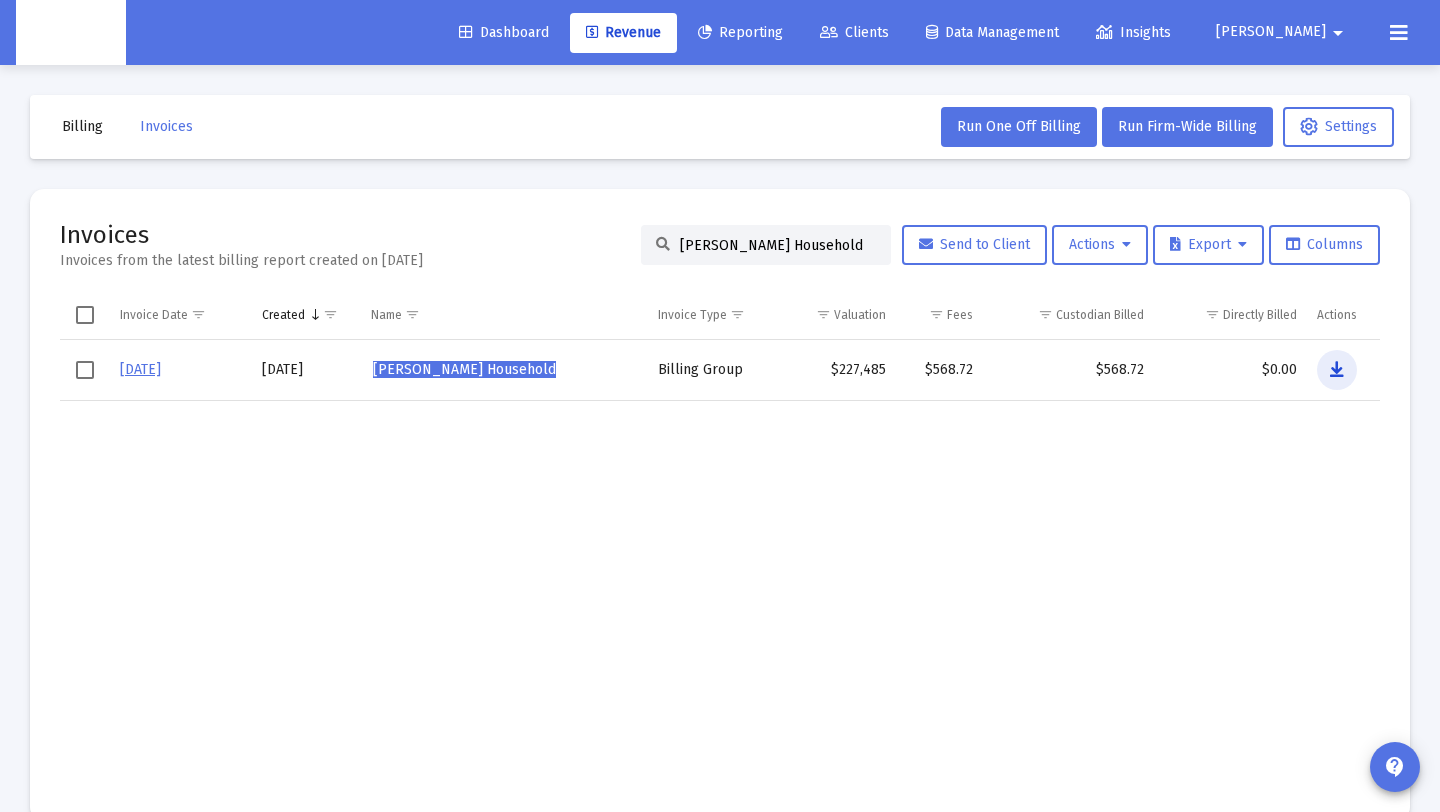 scroll, scrollTop: 0, scrollLeft: 0, axis: both 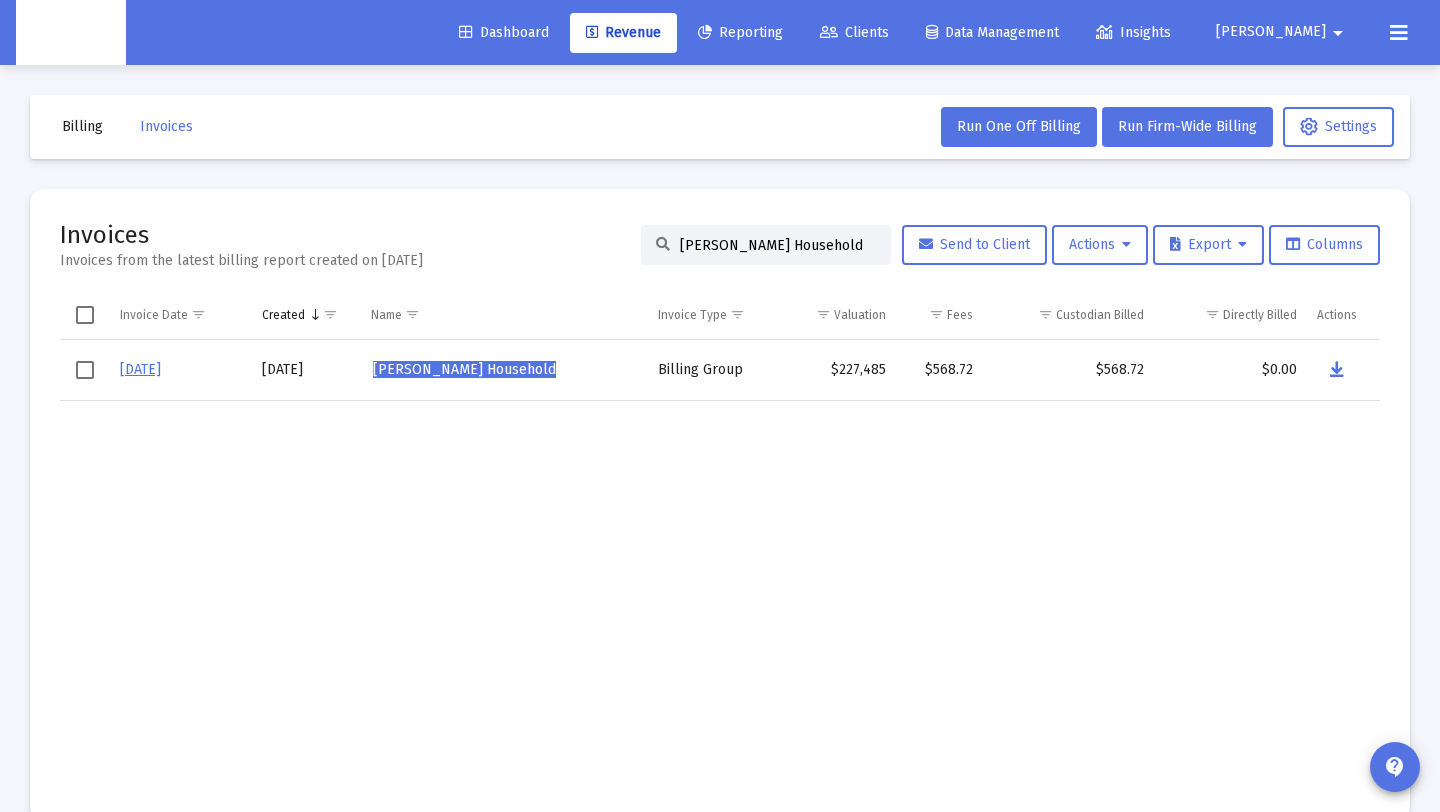 drag, startPoint x: 710, startPoint y: 235, endPoint x: 671, endPoint y: 243, distance: 39.812057 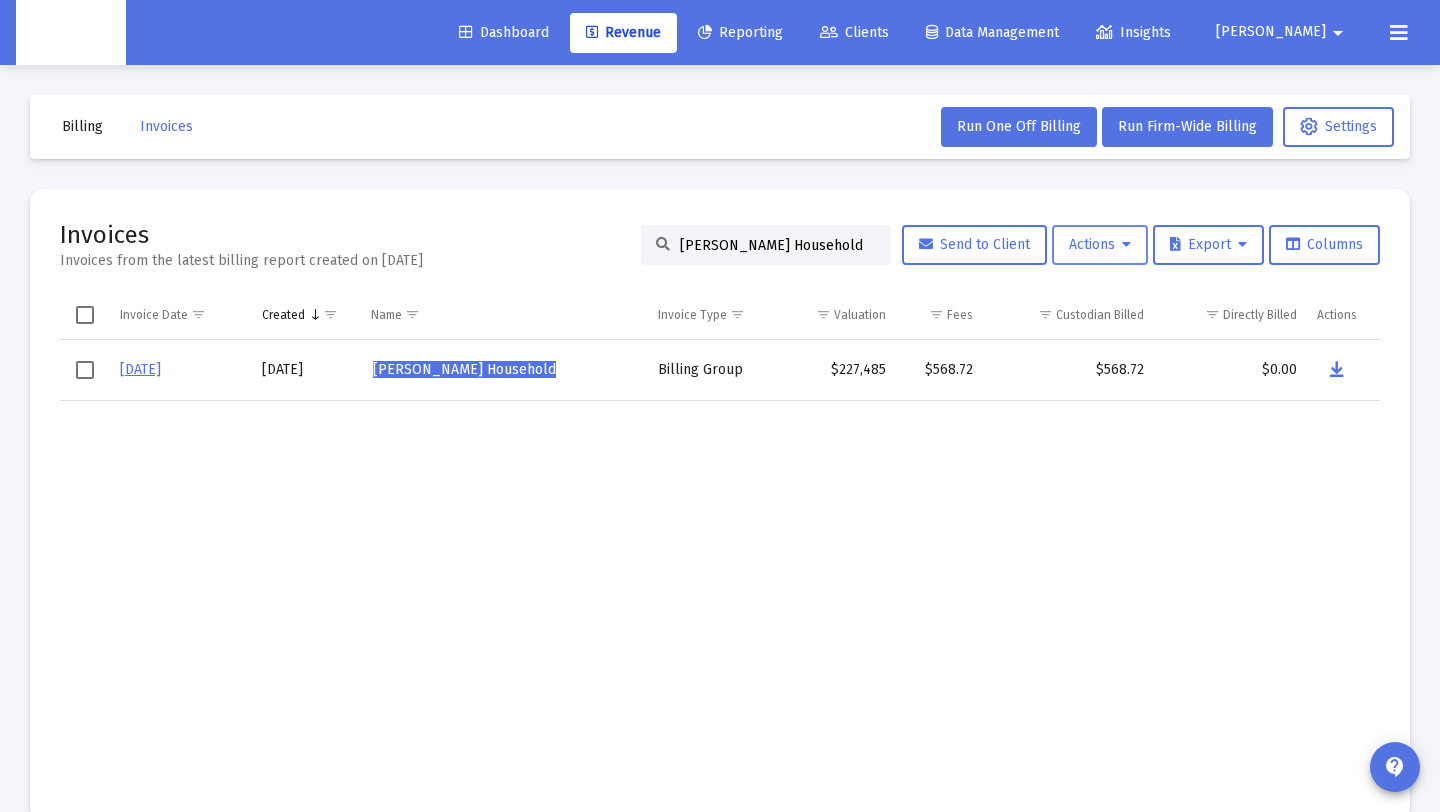 scroll, scrollTop: 0, scrollLeft: 35, axis: horizontal 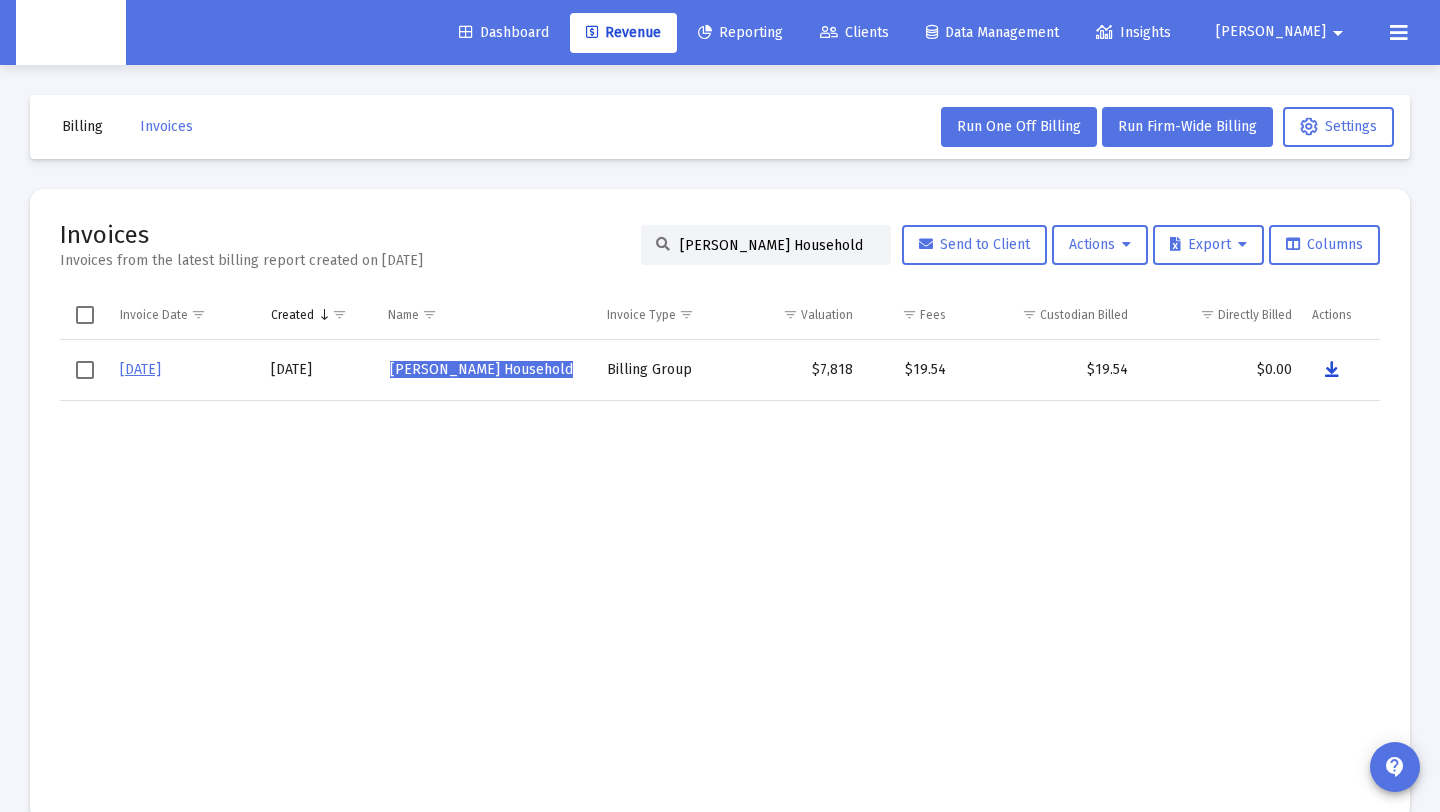 click at bounding box center (1332, 370) 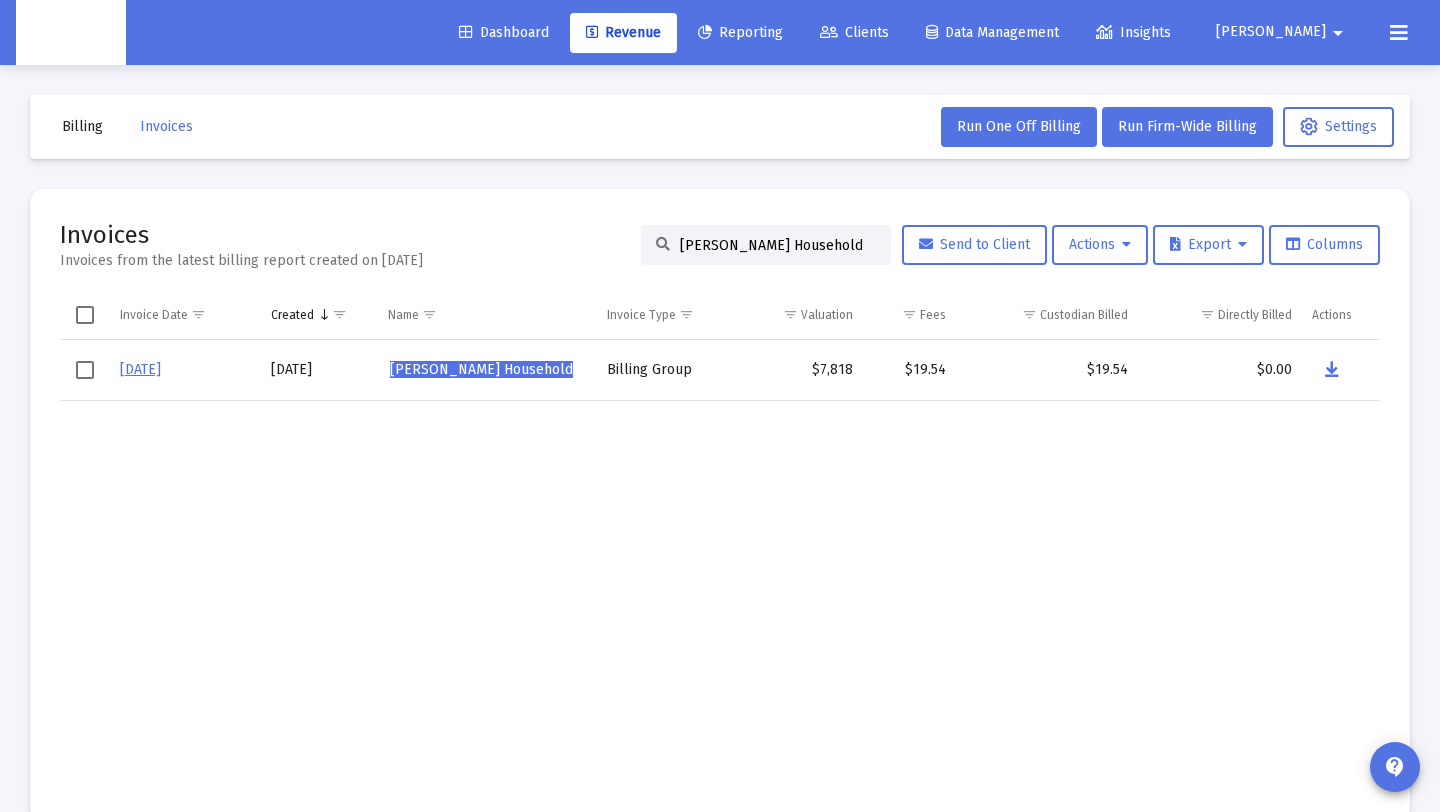 paste on "[PERSON_NAME]" 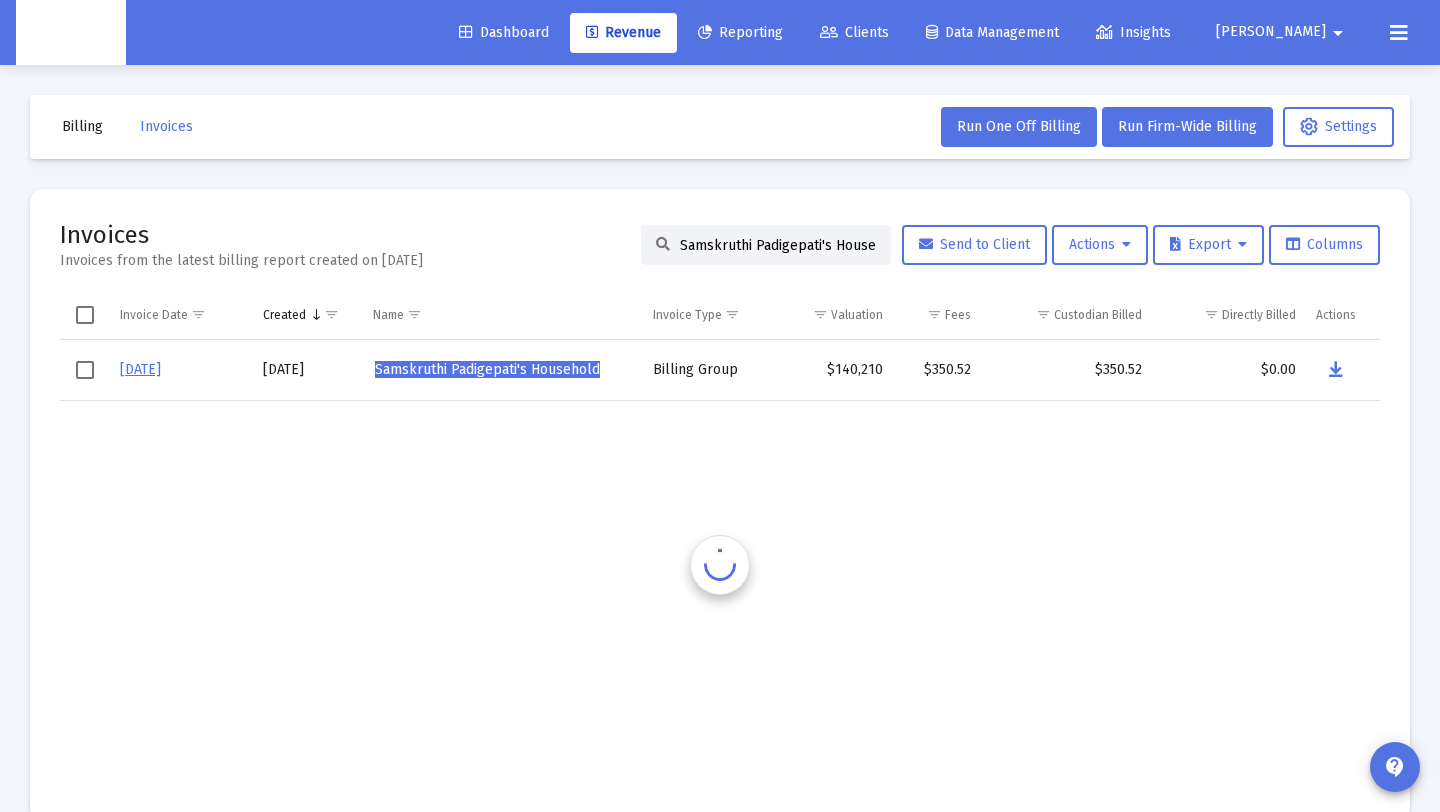 scroll, scrollTop: 0, scrollLeft: 28, axis: horizontal 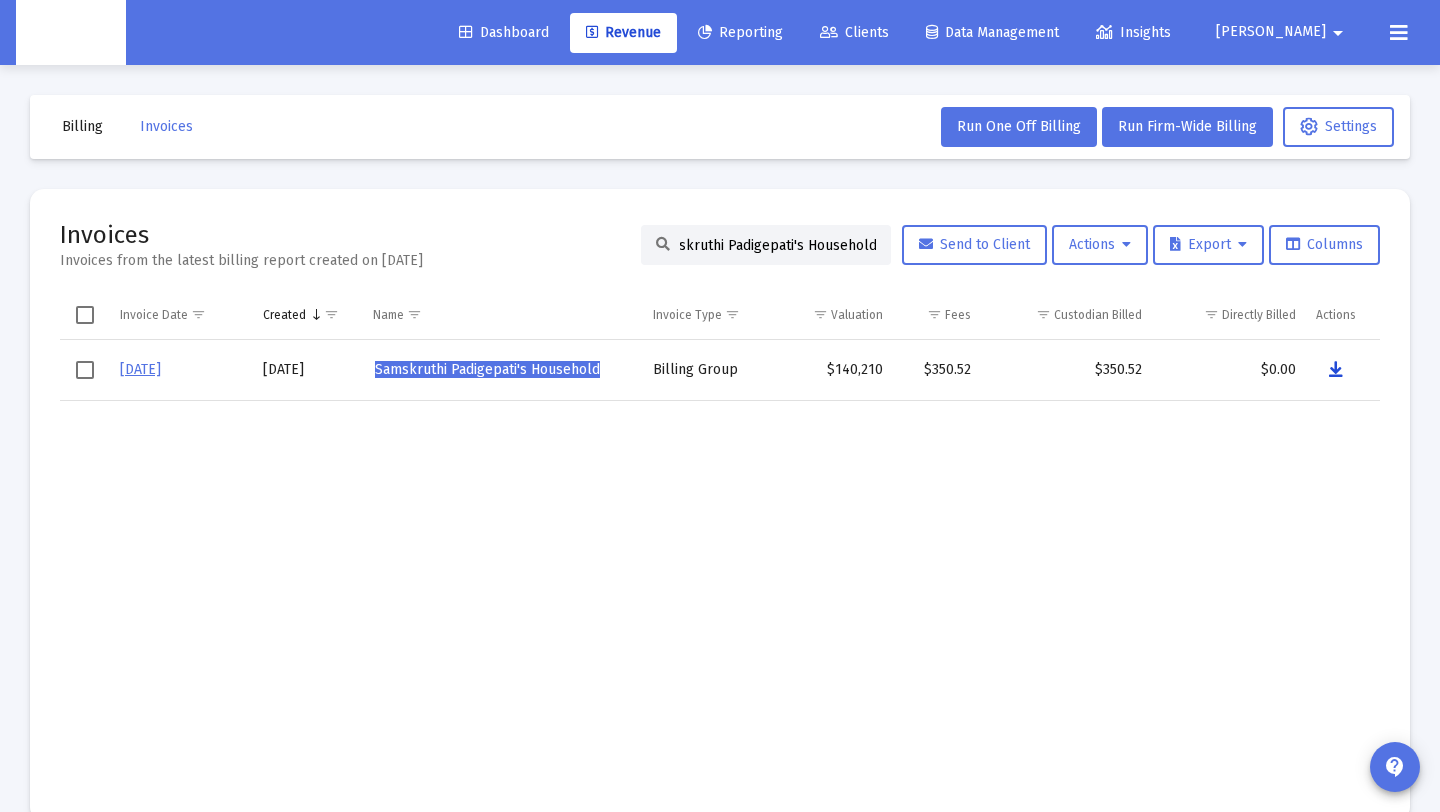 click at bounding box center (1336, 370) 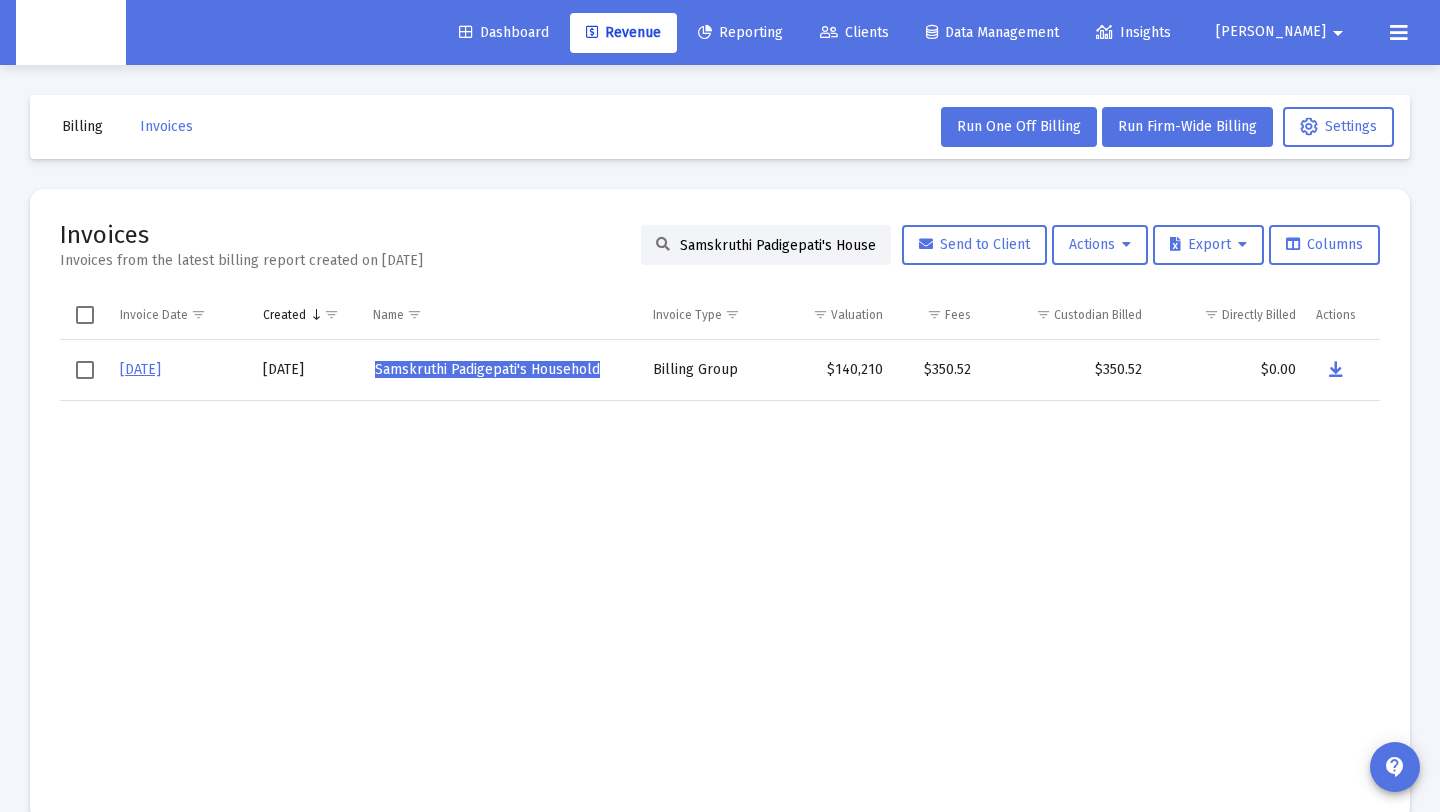 click on "Samskruthi Padigepati's Household" 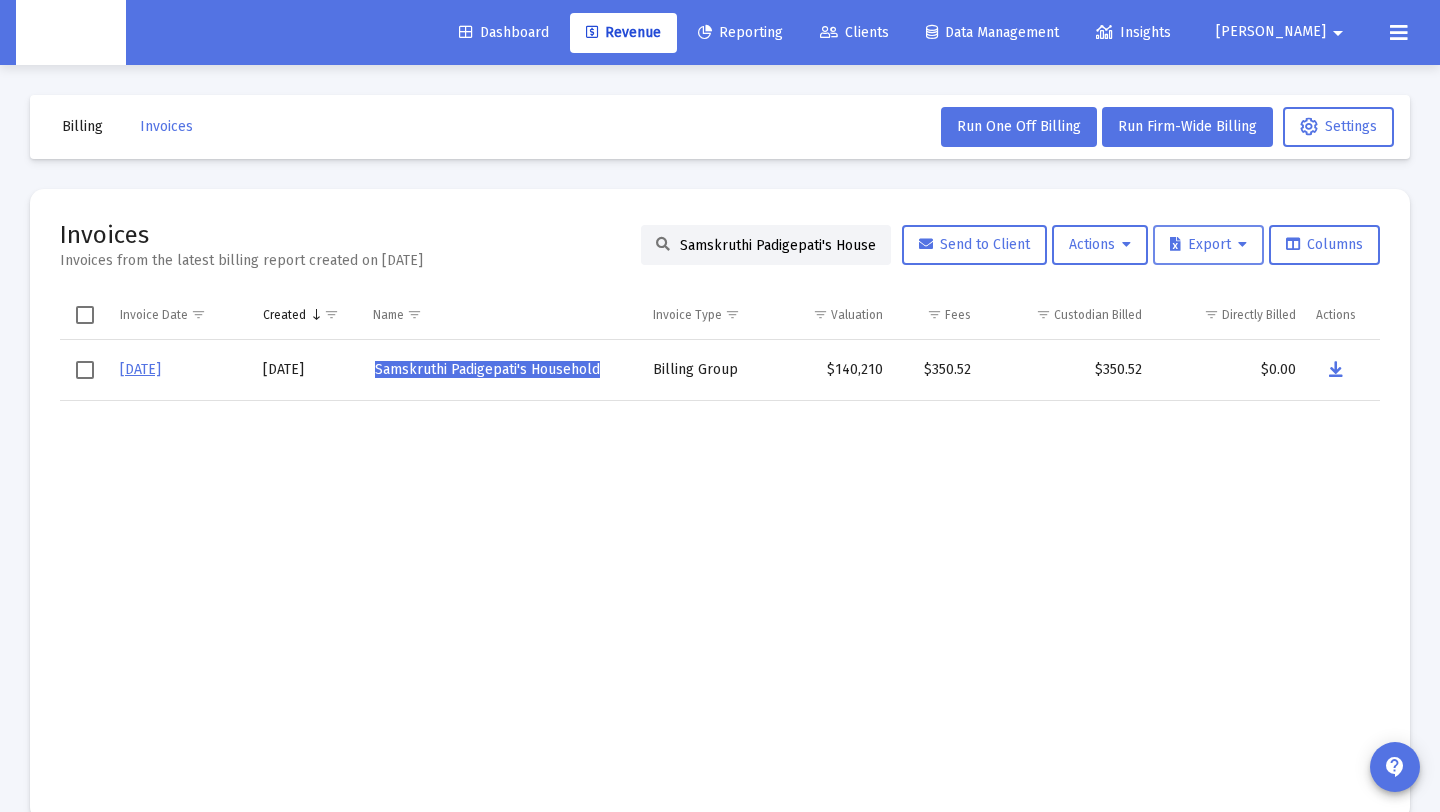 scroll, scrollTop: 0, scrollLeft: 28, axis: horizontal 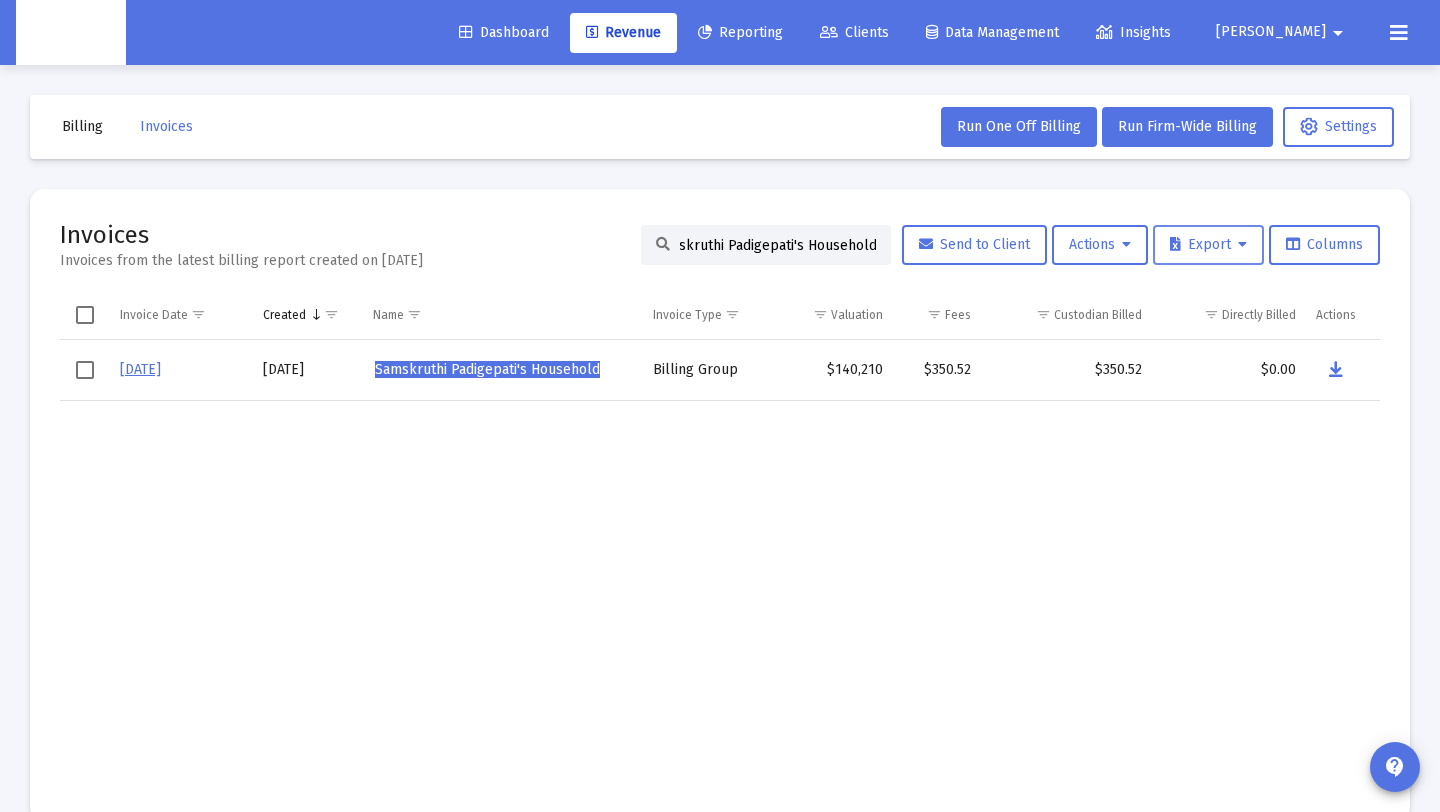 drag, startPoint x: 668, startPoint y: 244, endPoint x: 1187, endPoint y: 256, distance: 519.13873 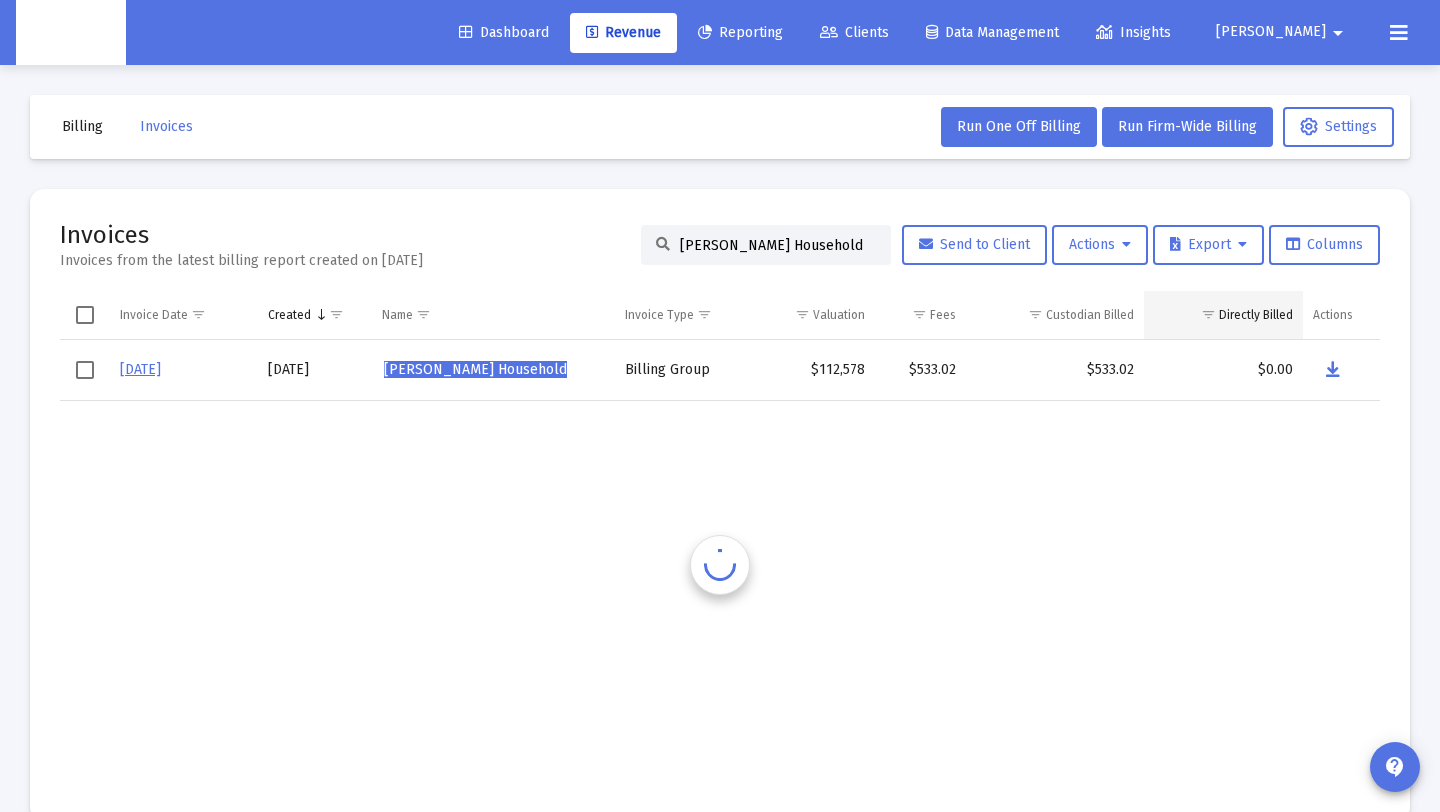 scroll, scrollTop: 0, scrollLeft: 0, axis: both 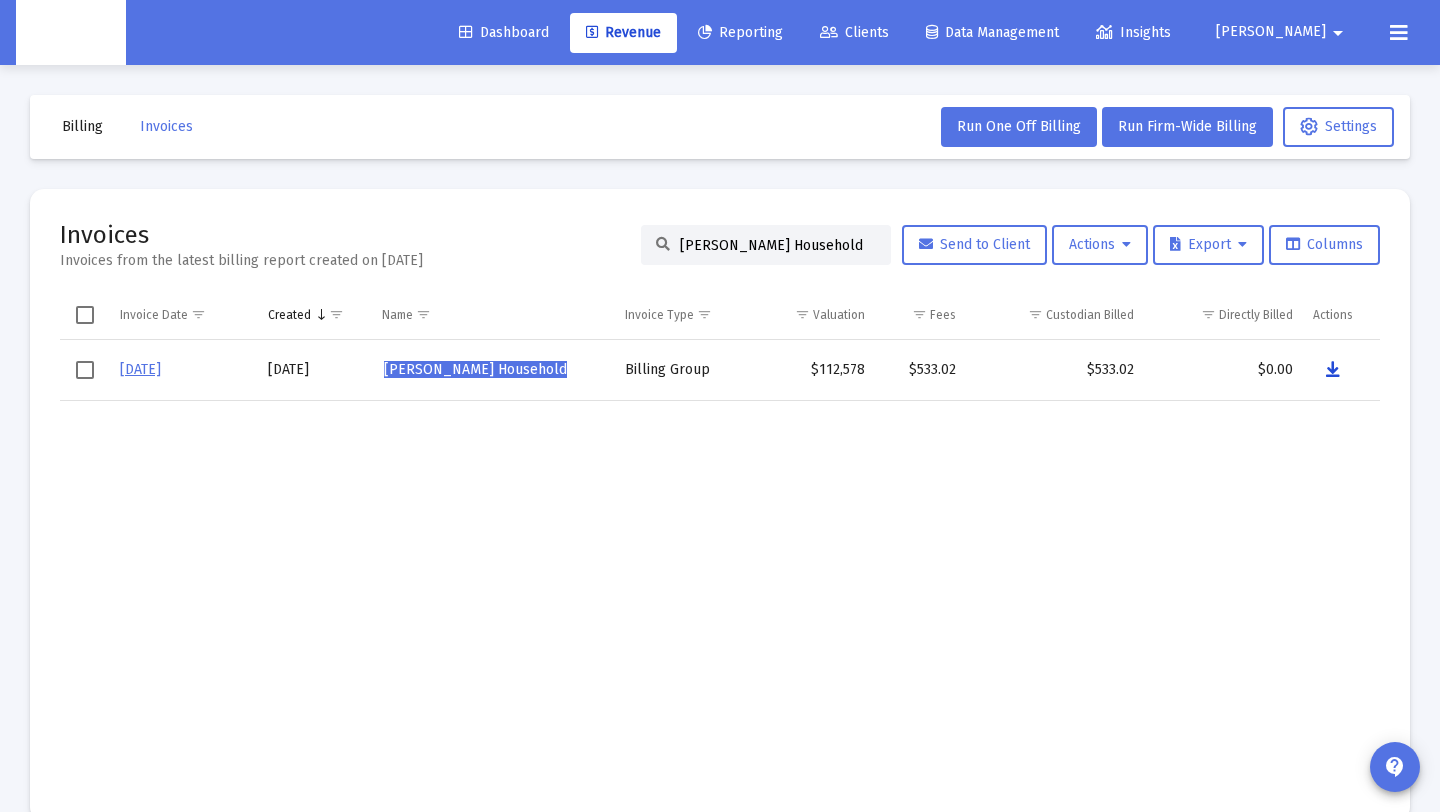 click at bounding box center [1333, 370] 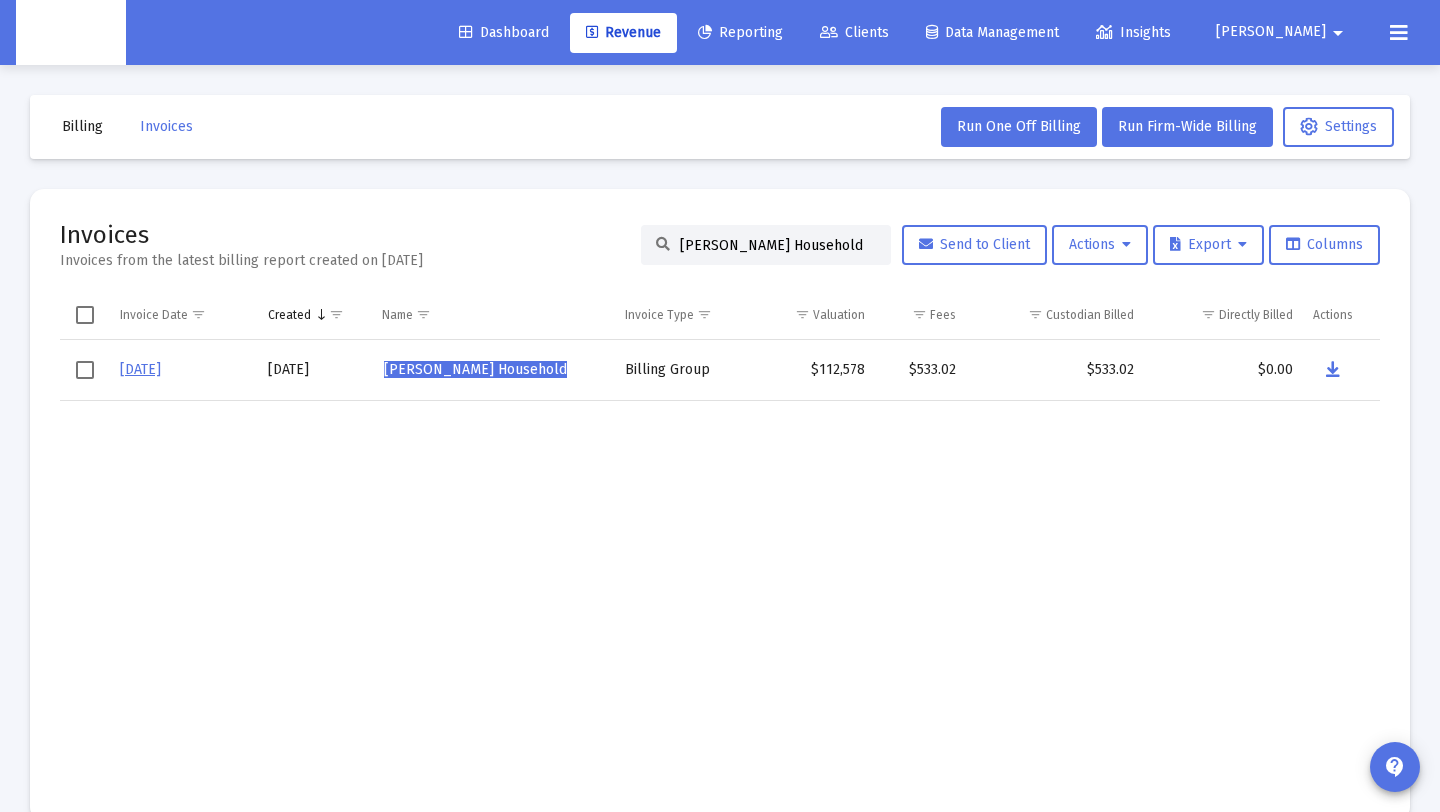 drag, startPoint x: 856, startPoint y: 230, endPoint x: 854, endPoint y: 246, distance: 16.124516 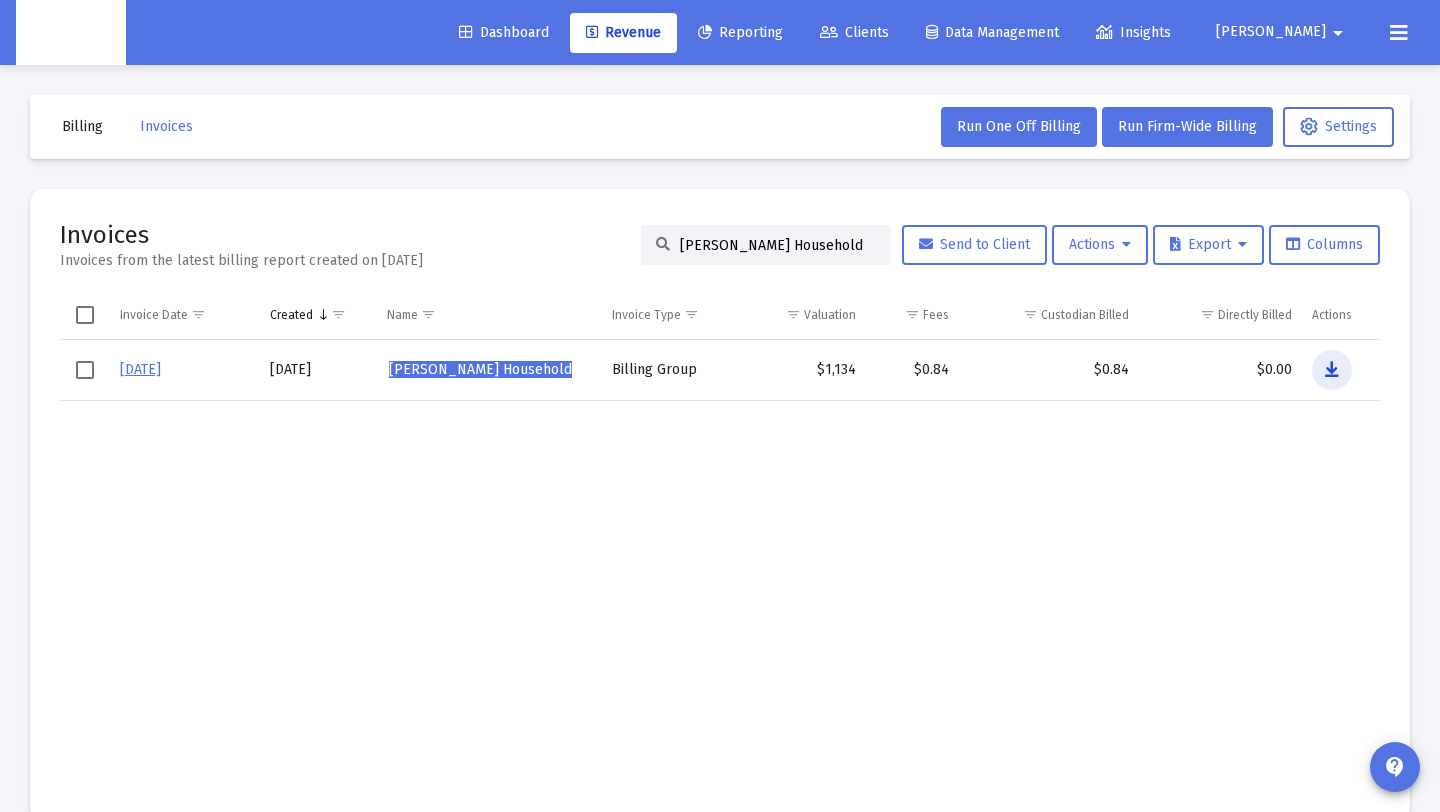 click at bounding box center [1332, 370] 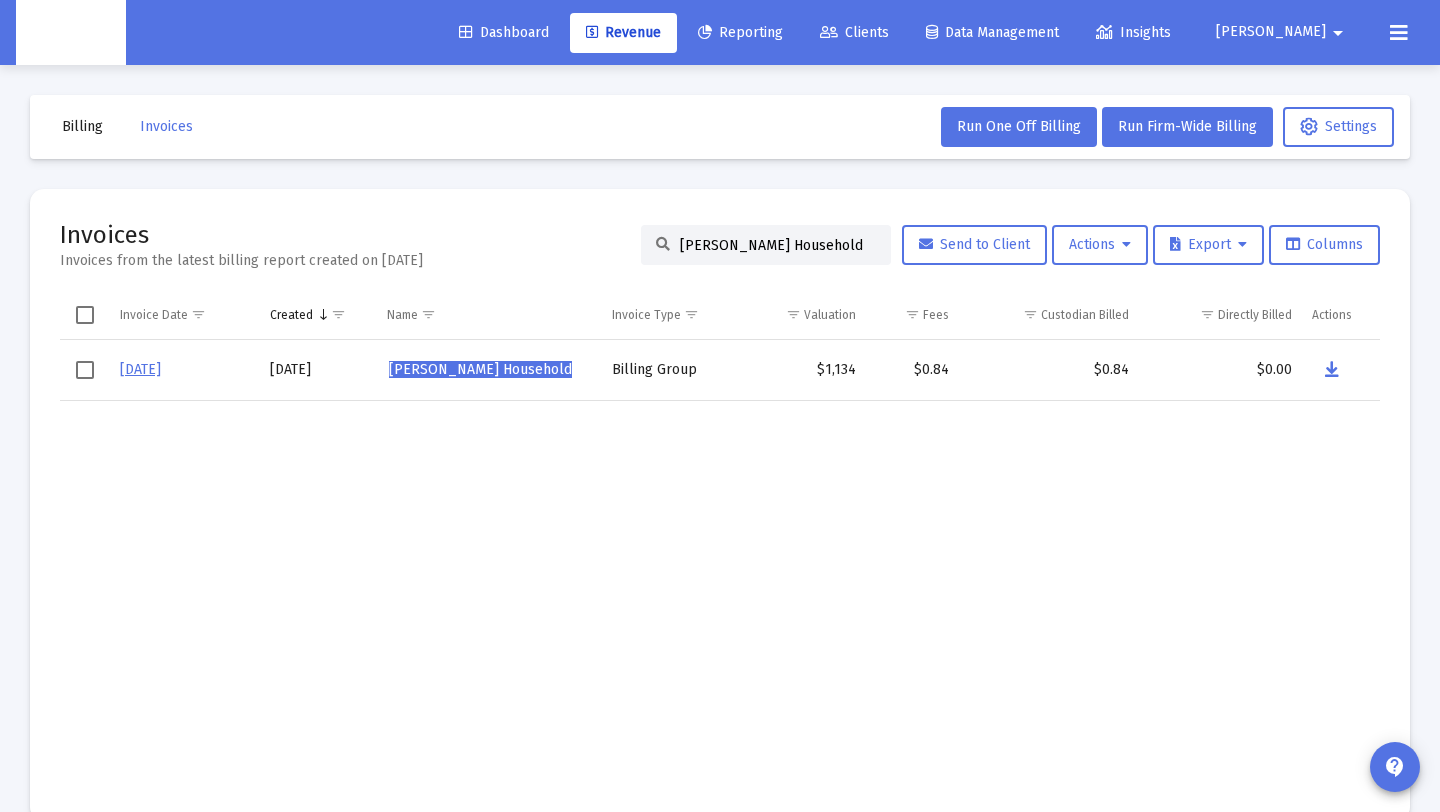 drag, startPoint x: 824, startPoint y: 257, endPoint x: 830, endPoint y: 245, distance: 13.416408 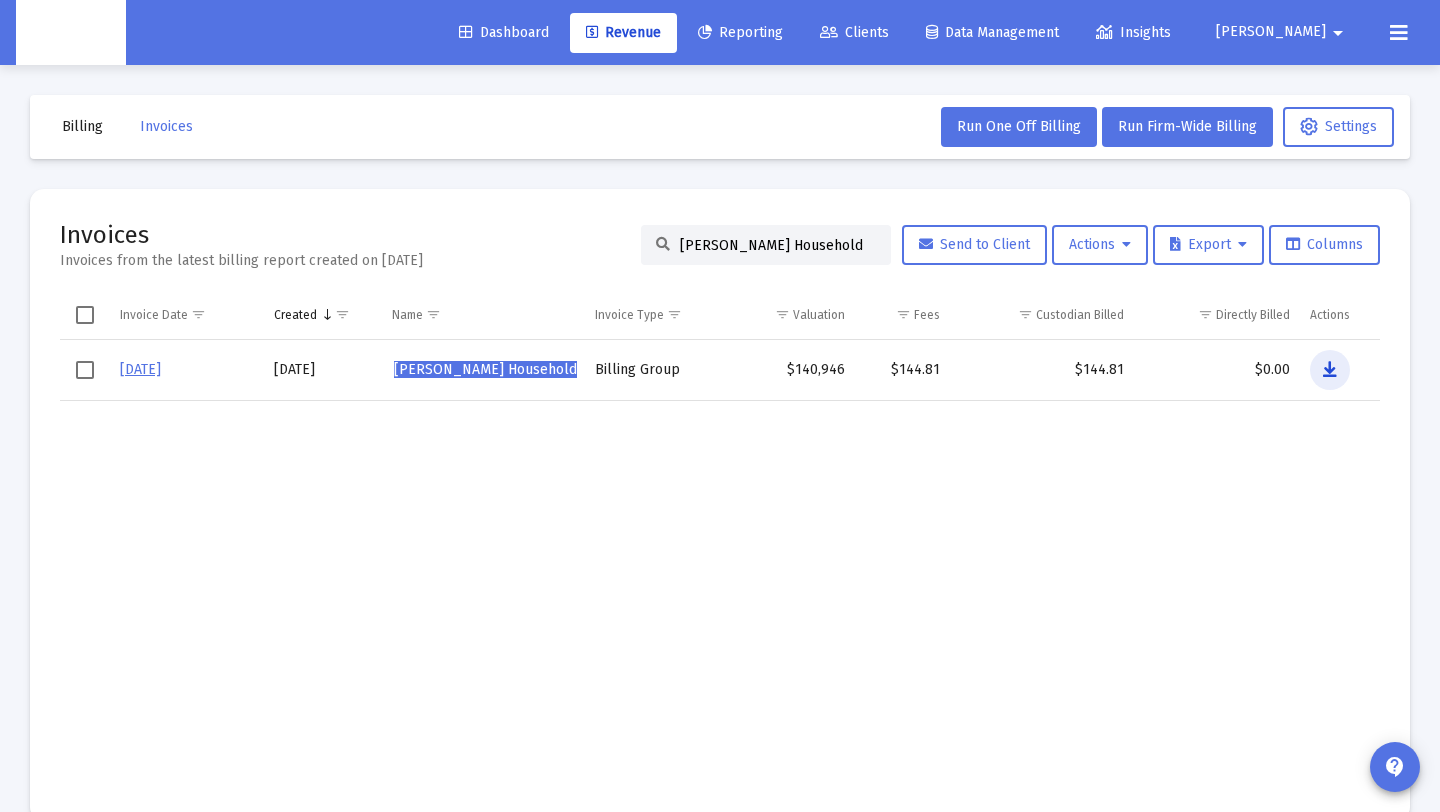 click at bounding box center (1330, 370) 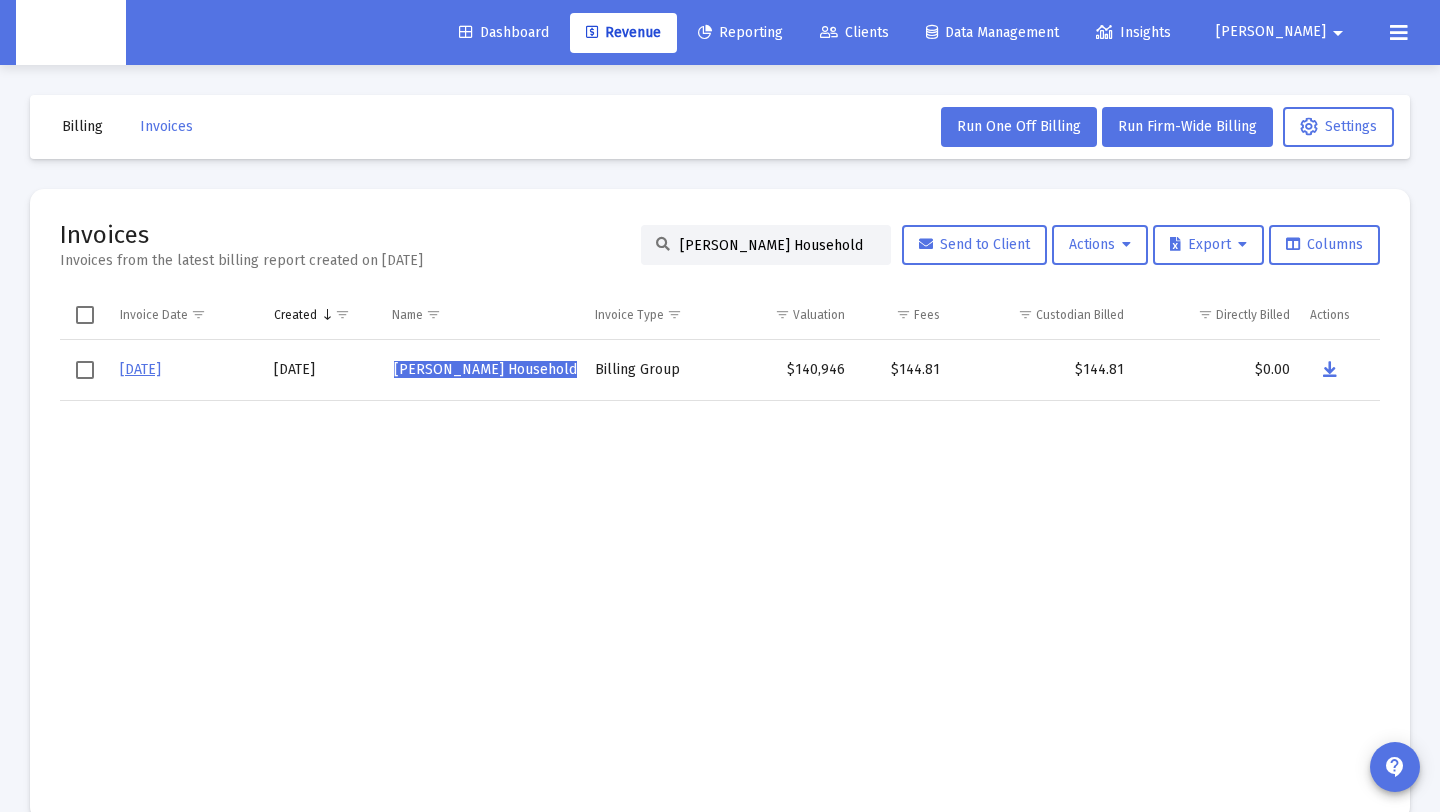 drag, startPoint x: 815, startPoint y: 248, endPoint x: 537, endPoint y: 233, distance: 278.4044 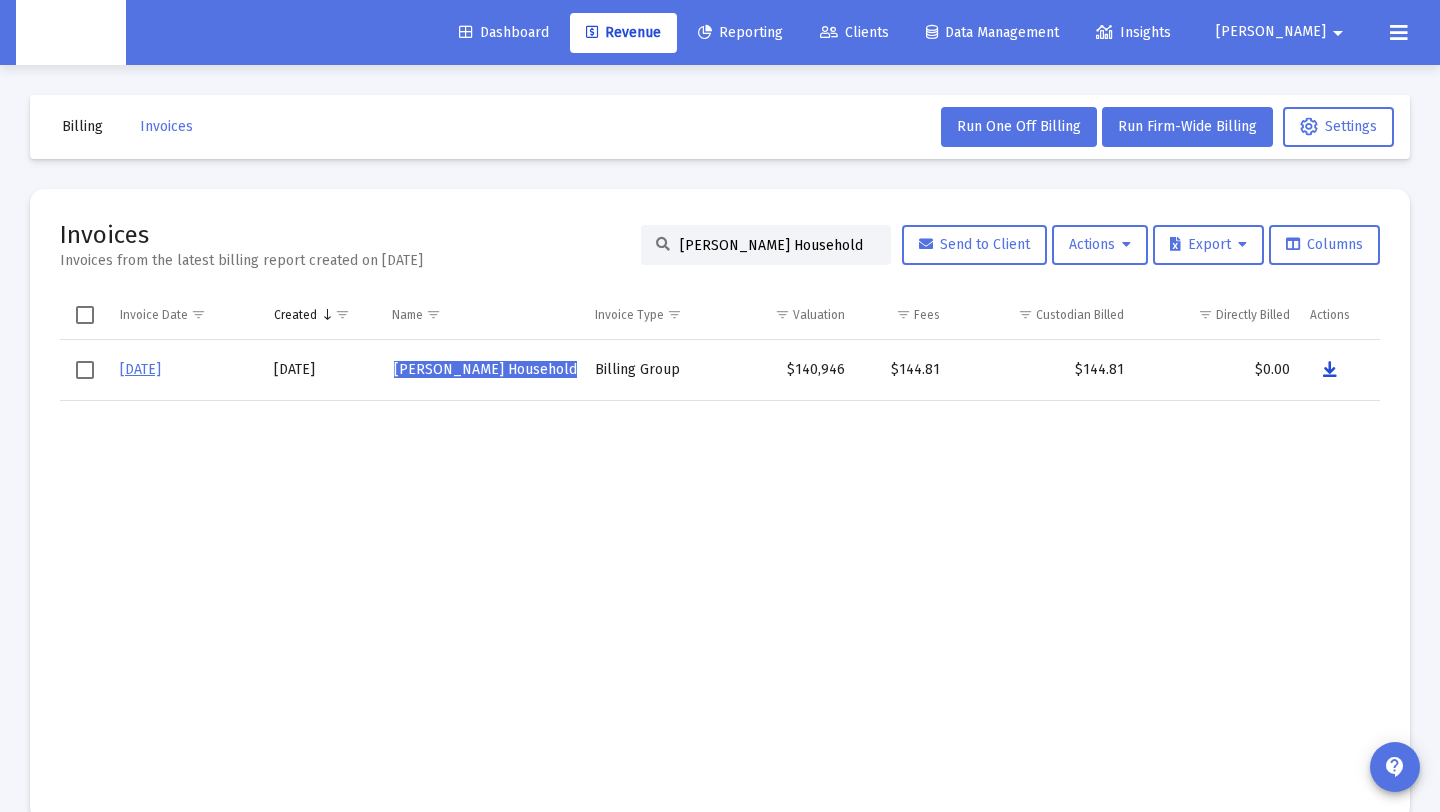 click at bounding box center [1330, 370] 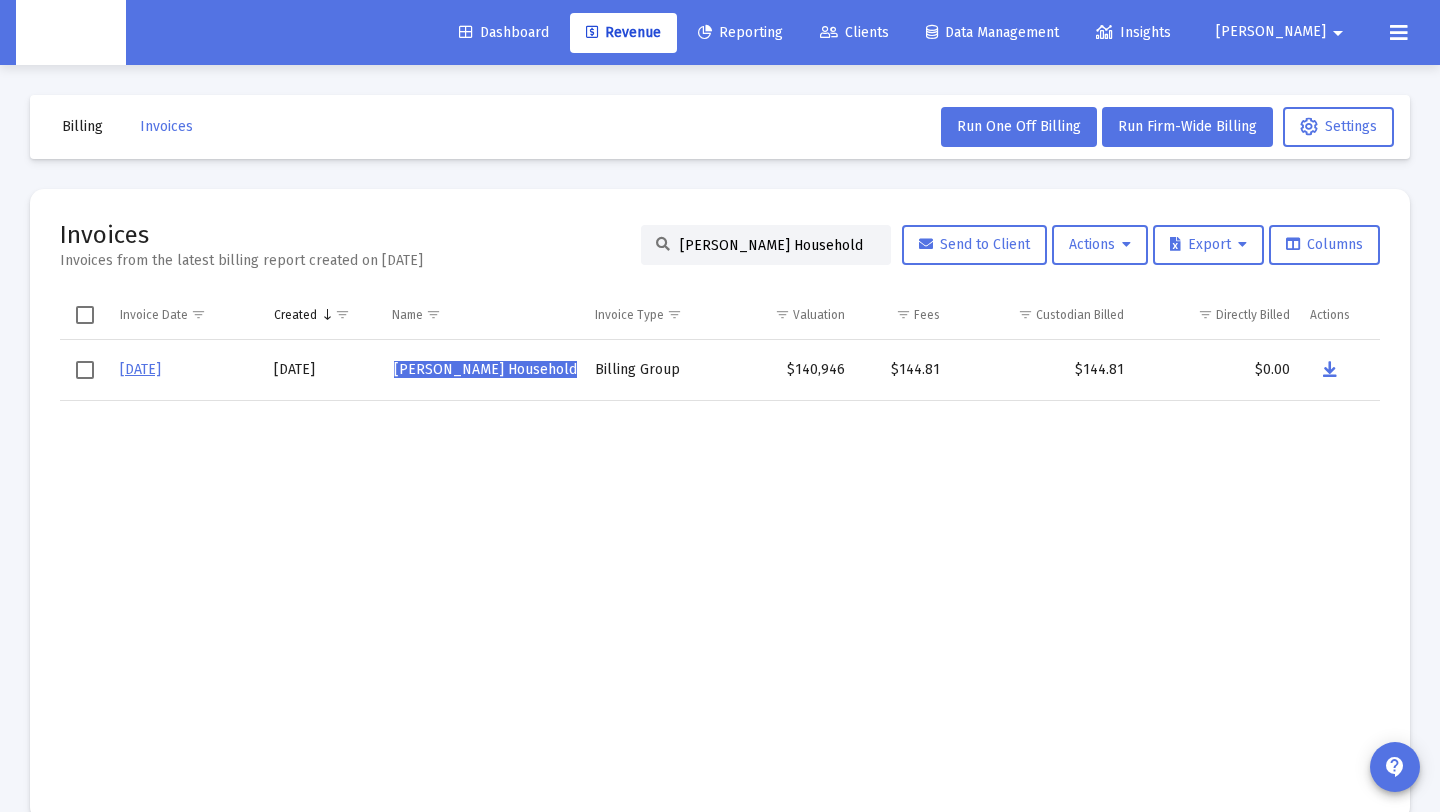 click on "[PERSON_NAME] Household" 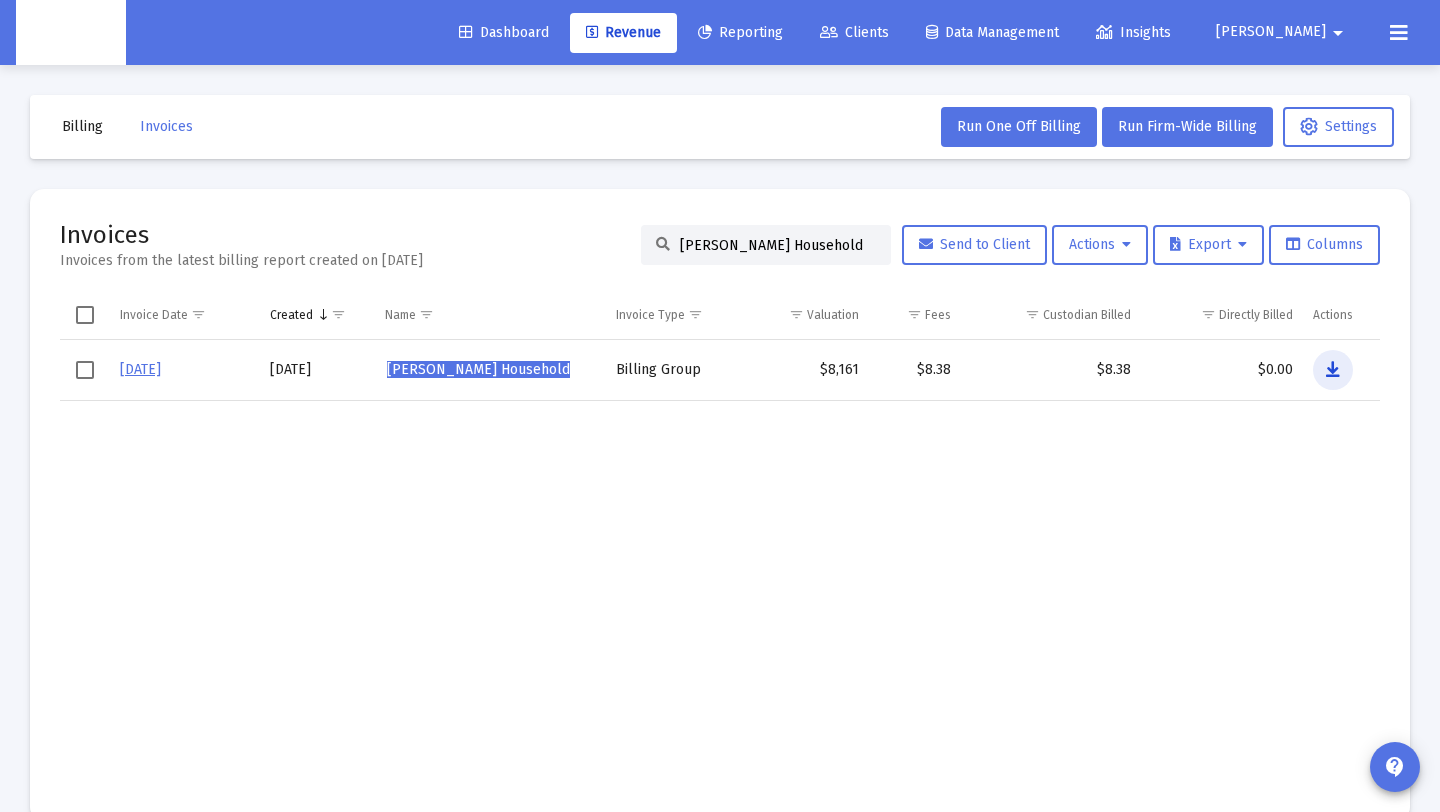 click at bounding box center [1333, 370] 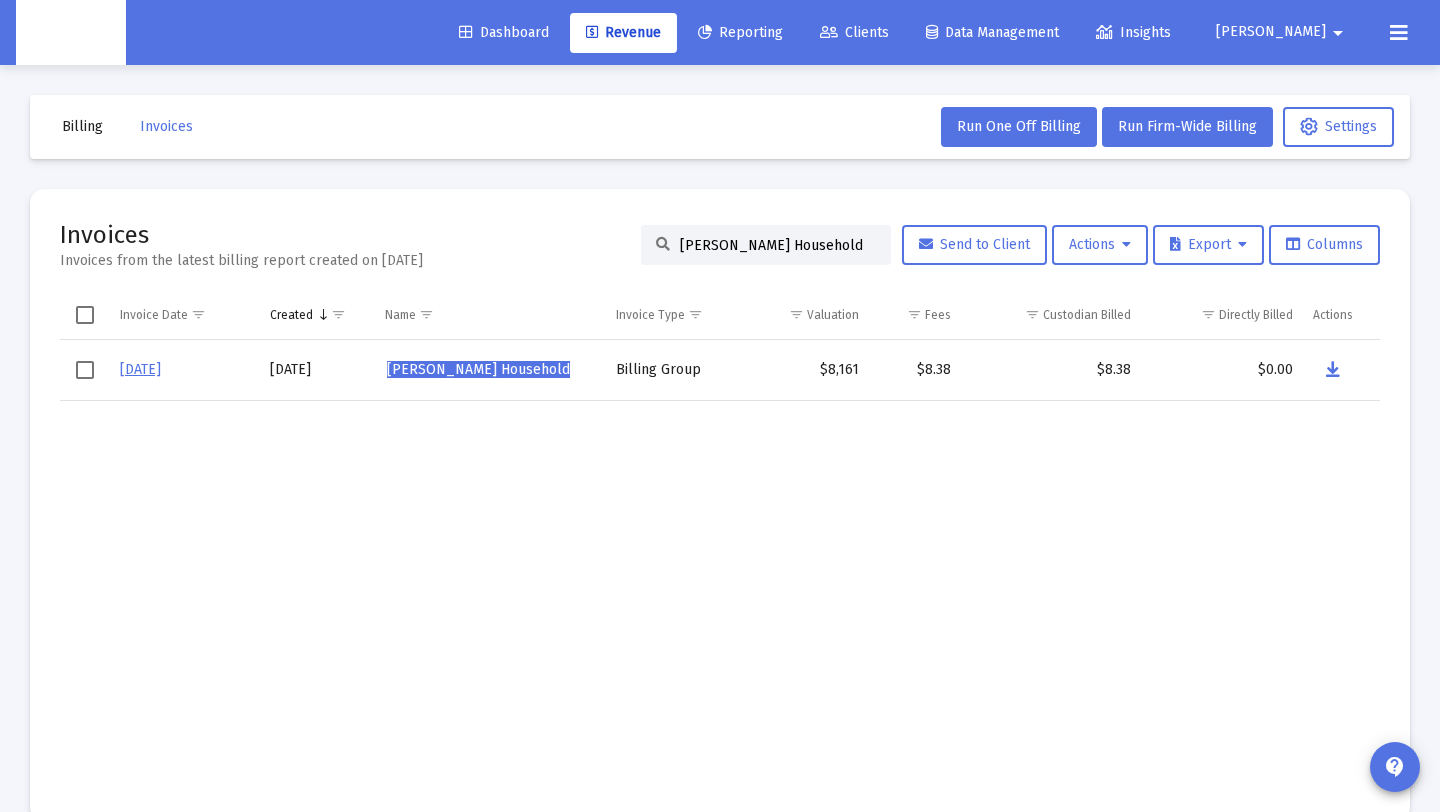 click on "[PERSON_NAME] Household" 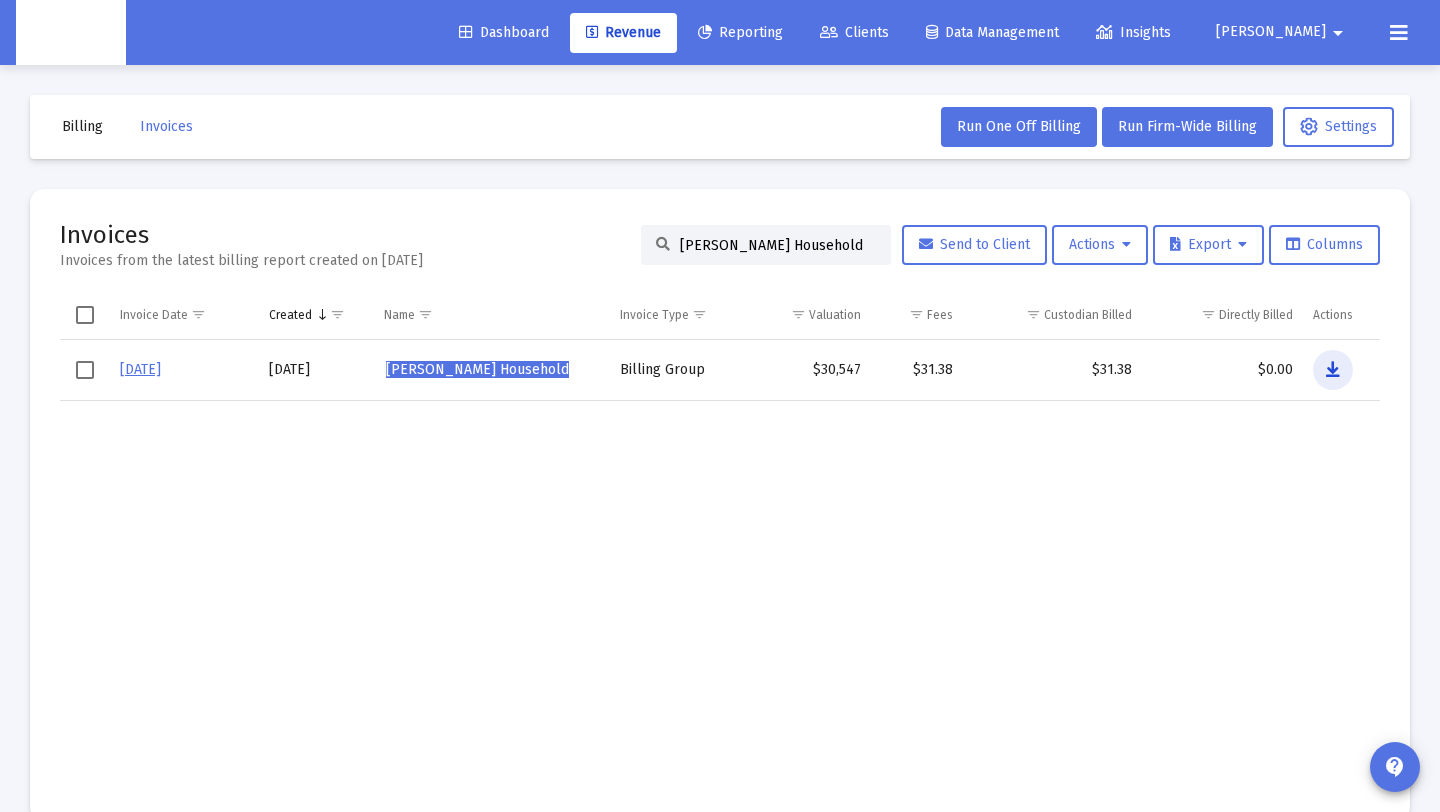 click at bounding box center (1333, 370) 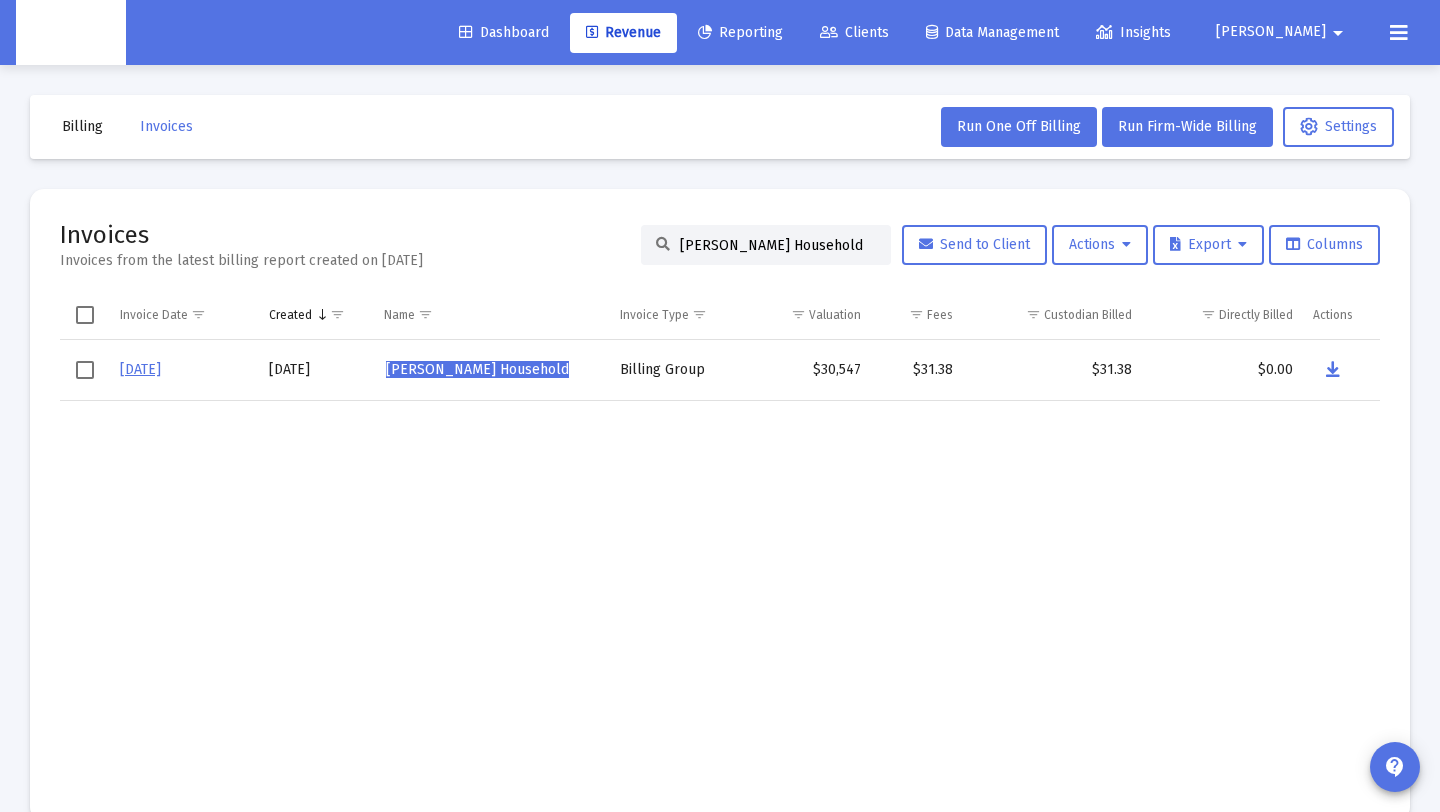 drag, startPoint x: 842, startPoint y: 245, endPoint x: 520, endPoint y: 238, distance: 322.07608 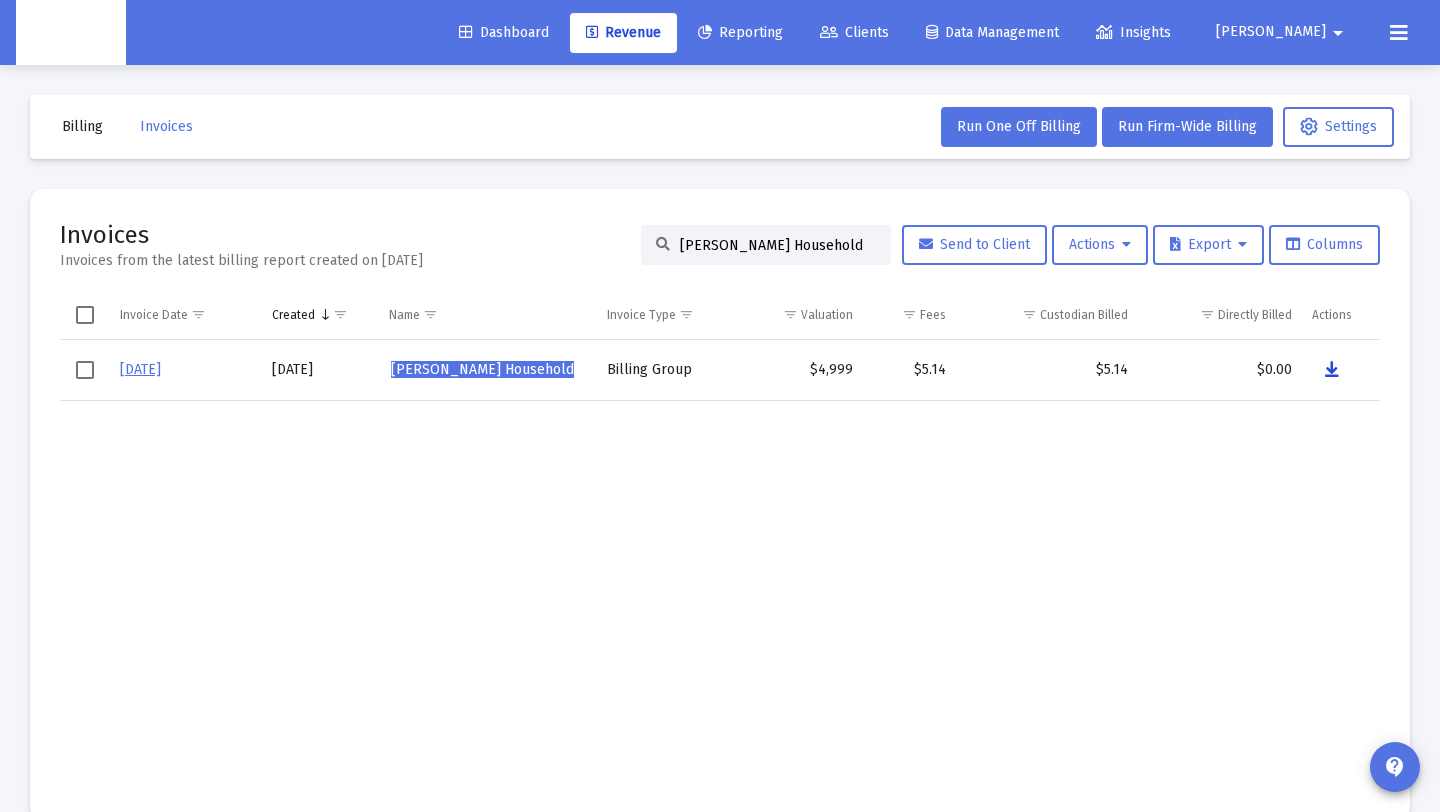 click at bounding box center [1332, 370] 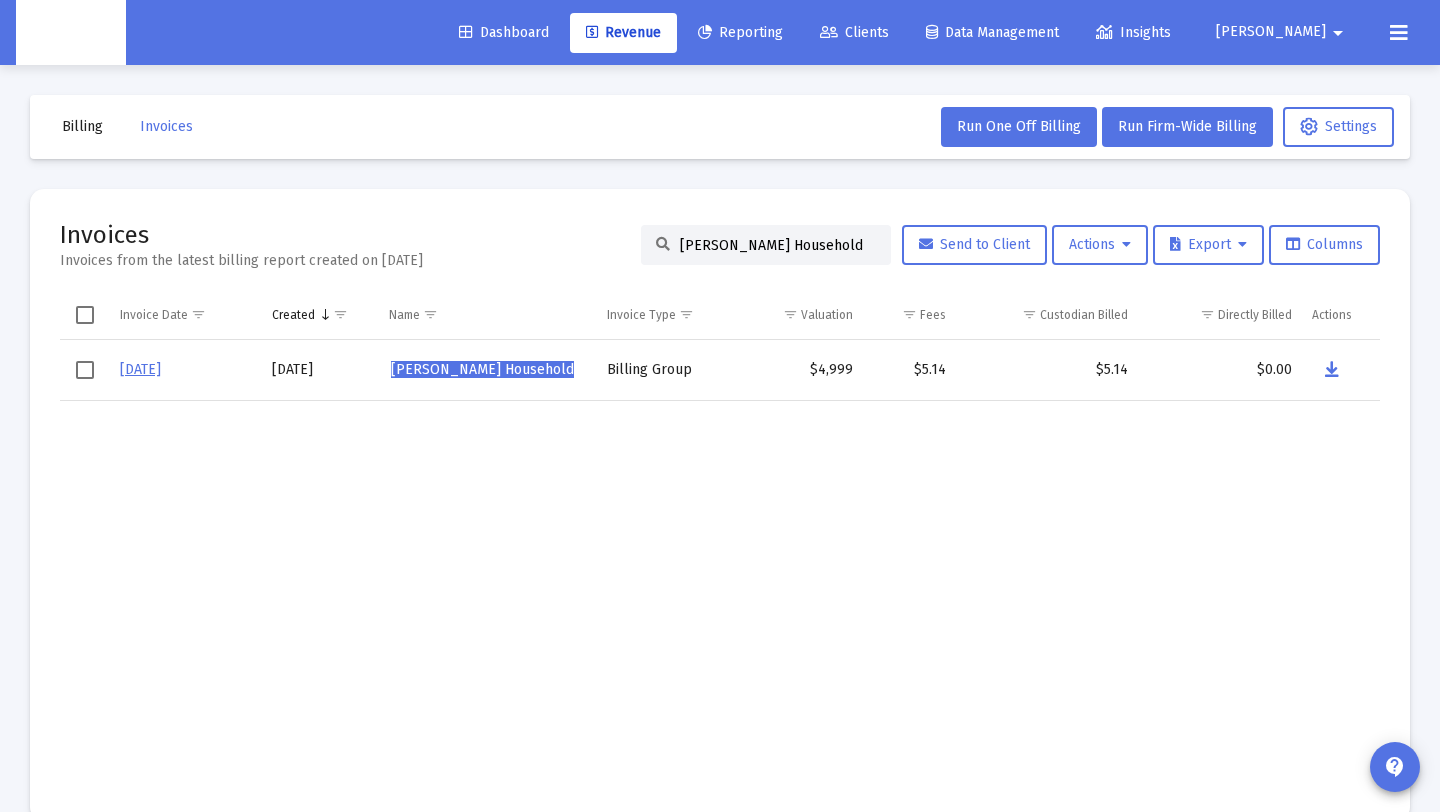 drag, startPoint x: 831, startPoint y: 240, endPoint x: 376, endPoint y: 227, distance: 455.18567 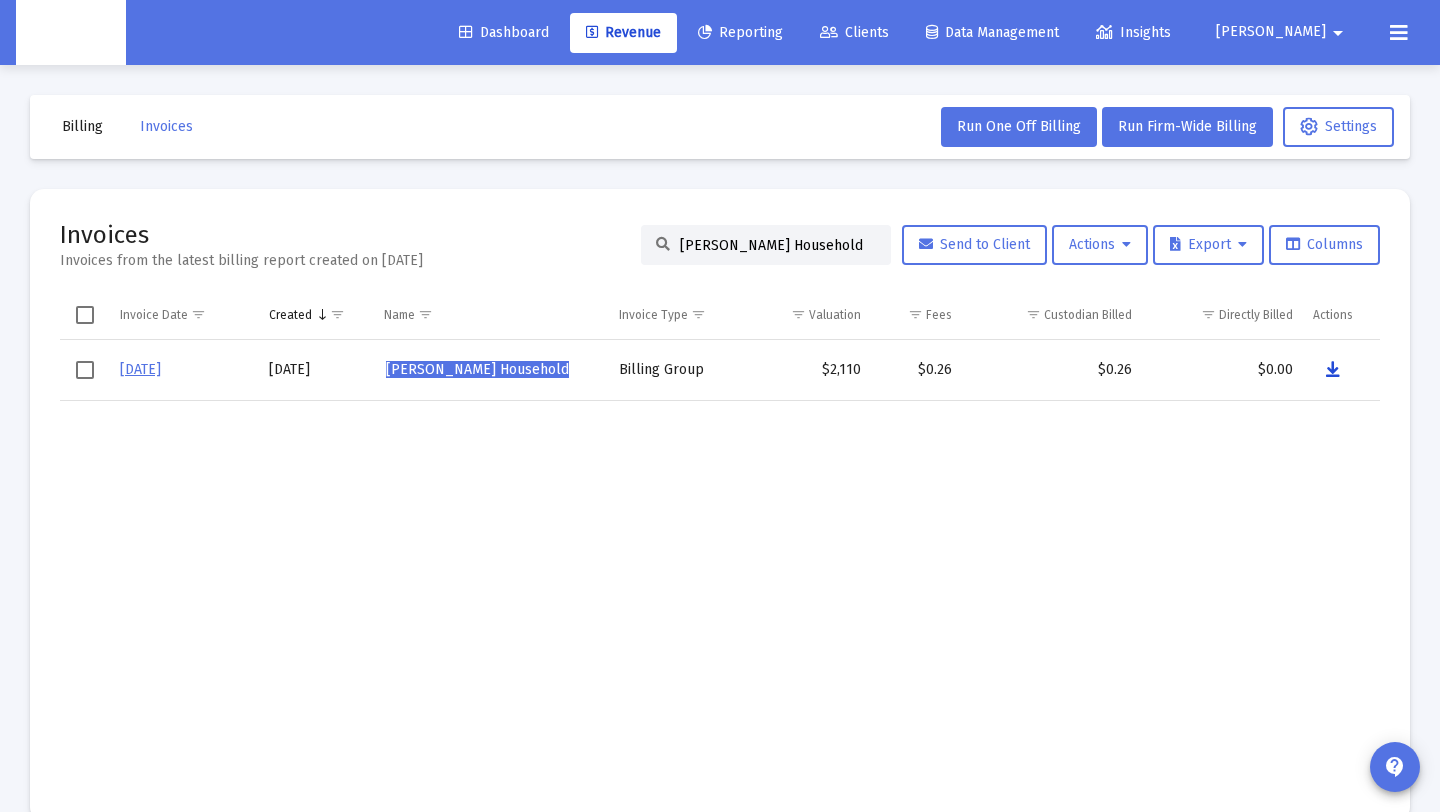 click at bounding box center (1333, 370) 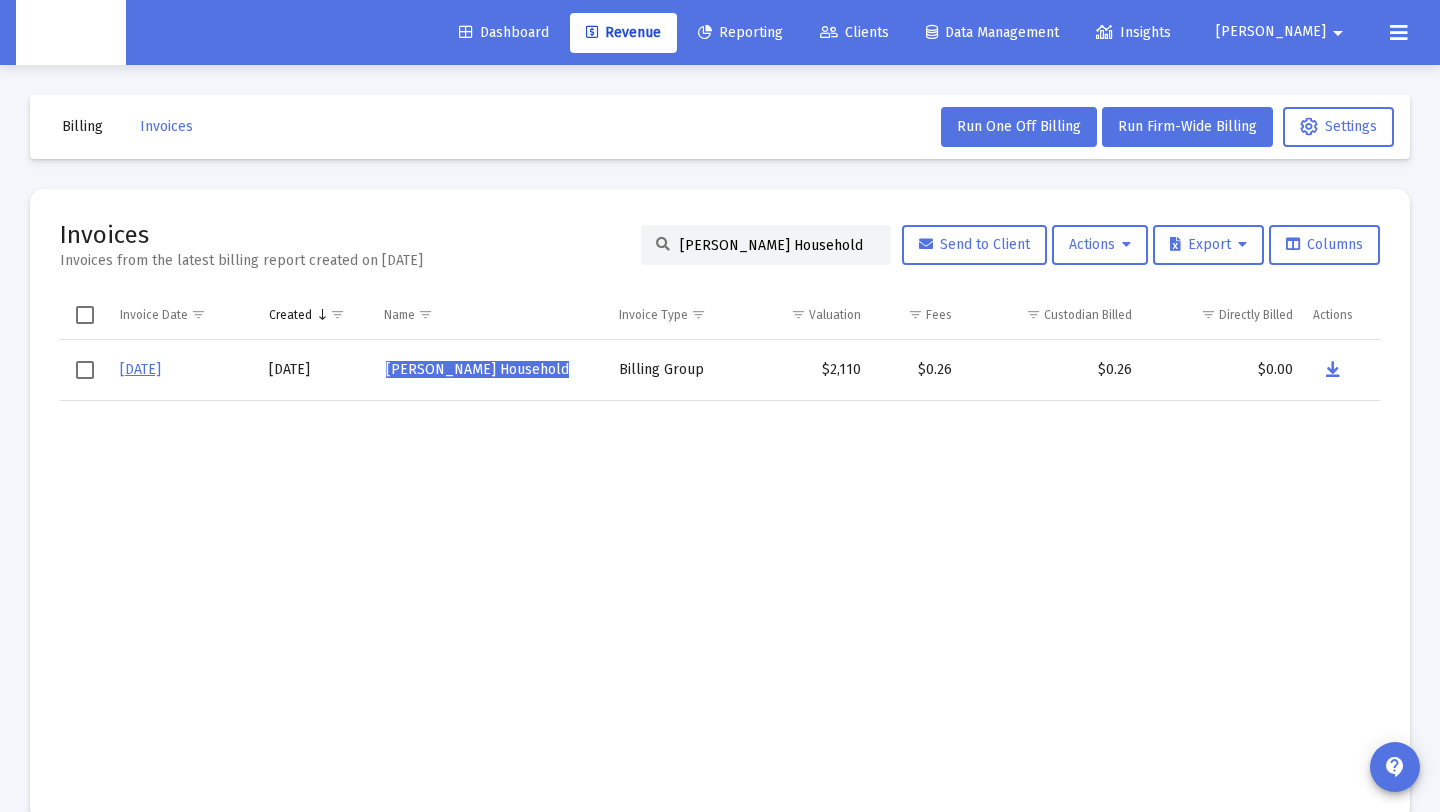 drag, startPoint x: 852, startPoint y: 252, endPoint x: 491, endPoint y: 229, distance: 361.73193 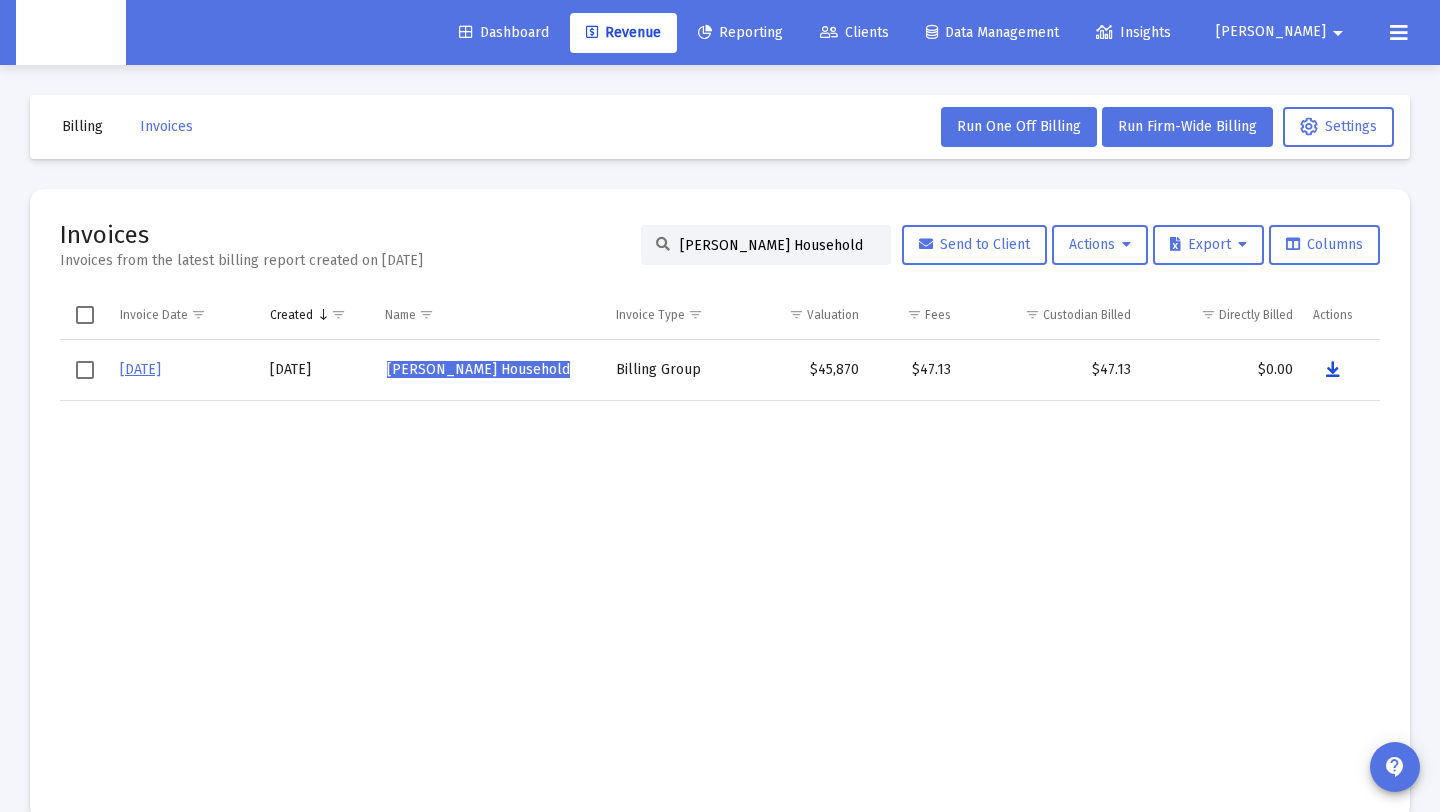 click at bounding box center [1333, 370] 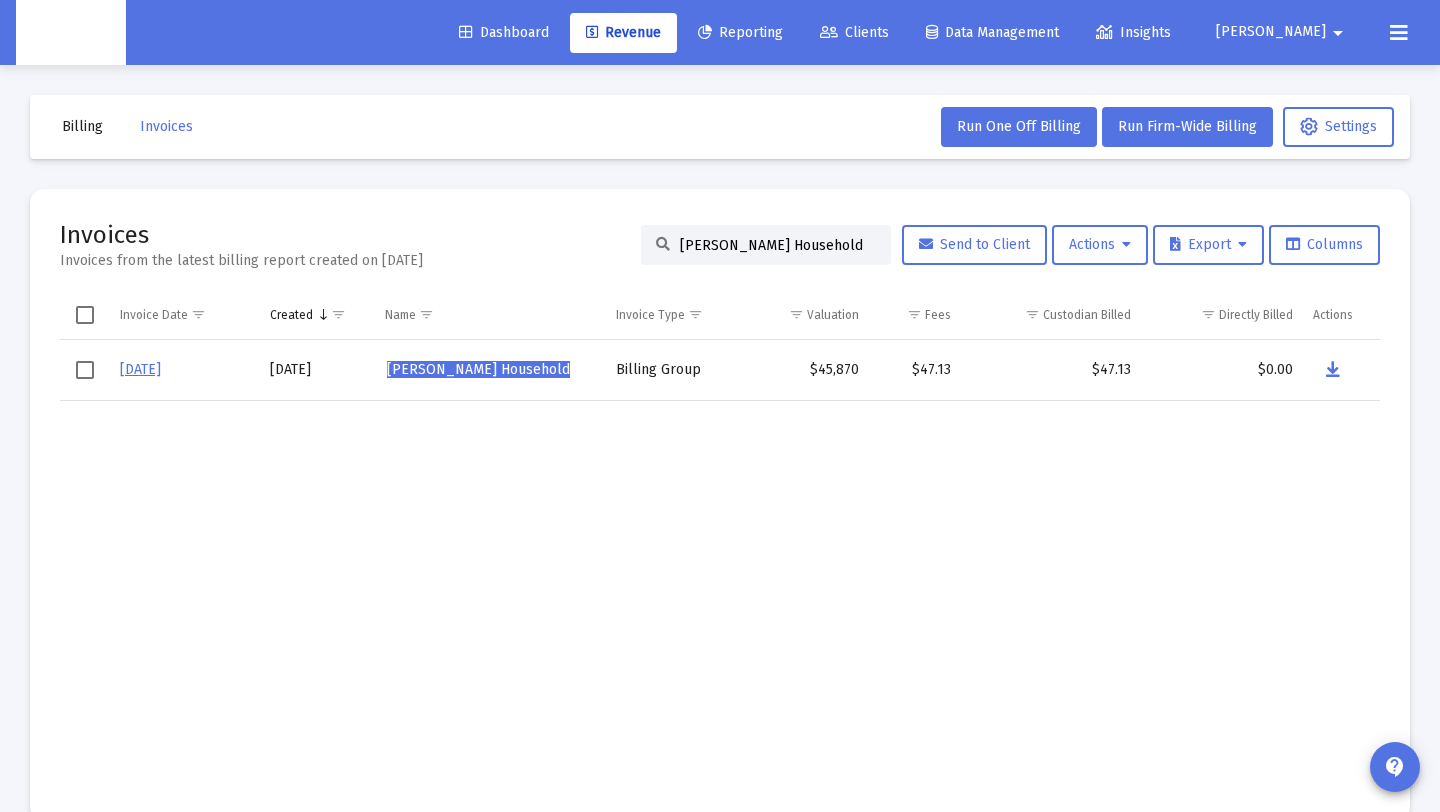 paste on "[PERSON_NAME]" 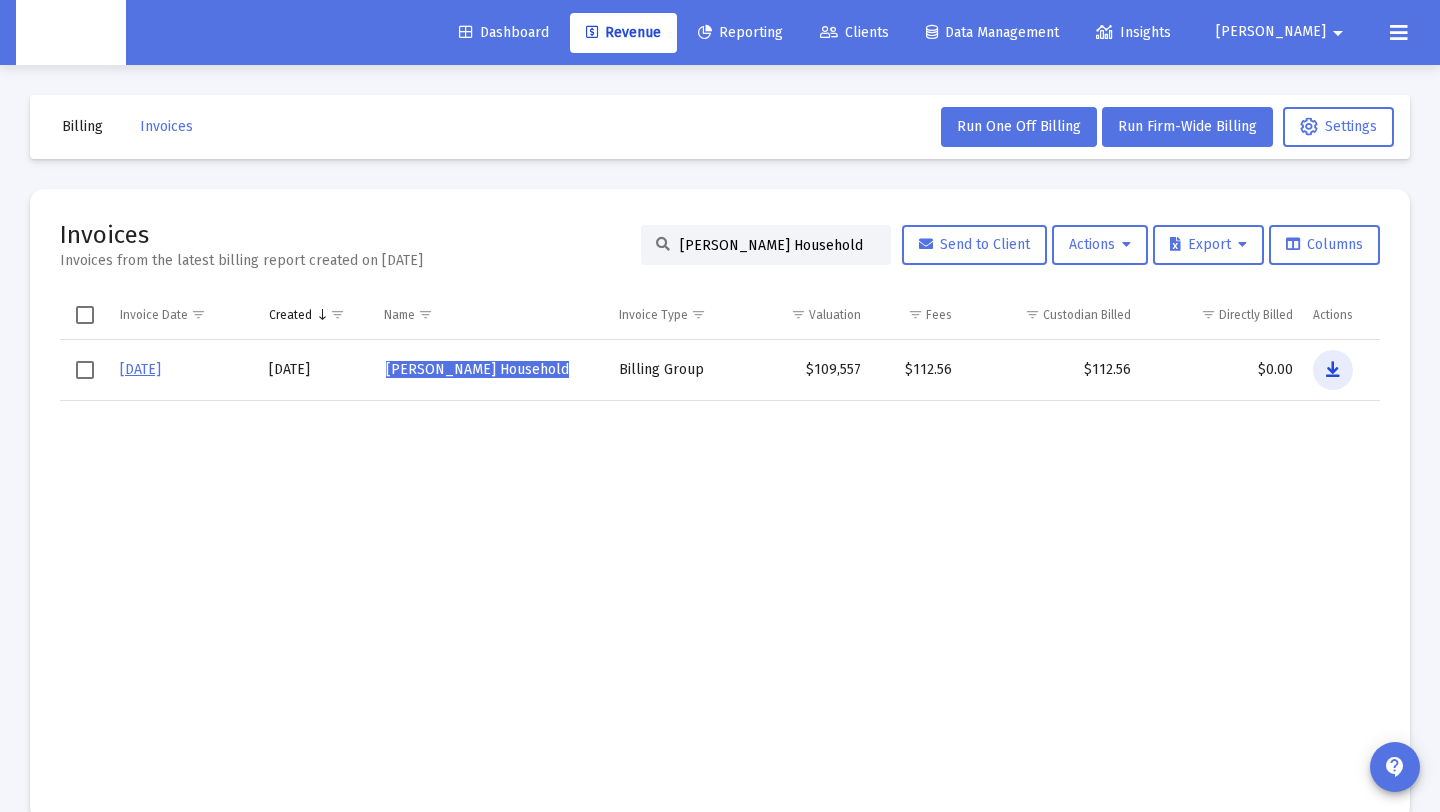 click at bounding box center [1333, 370] 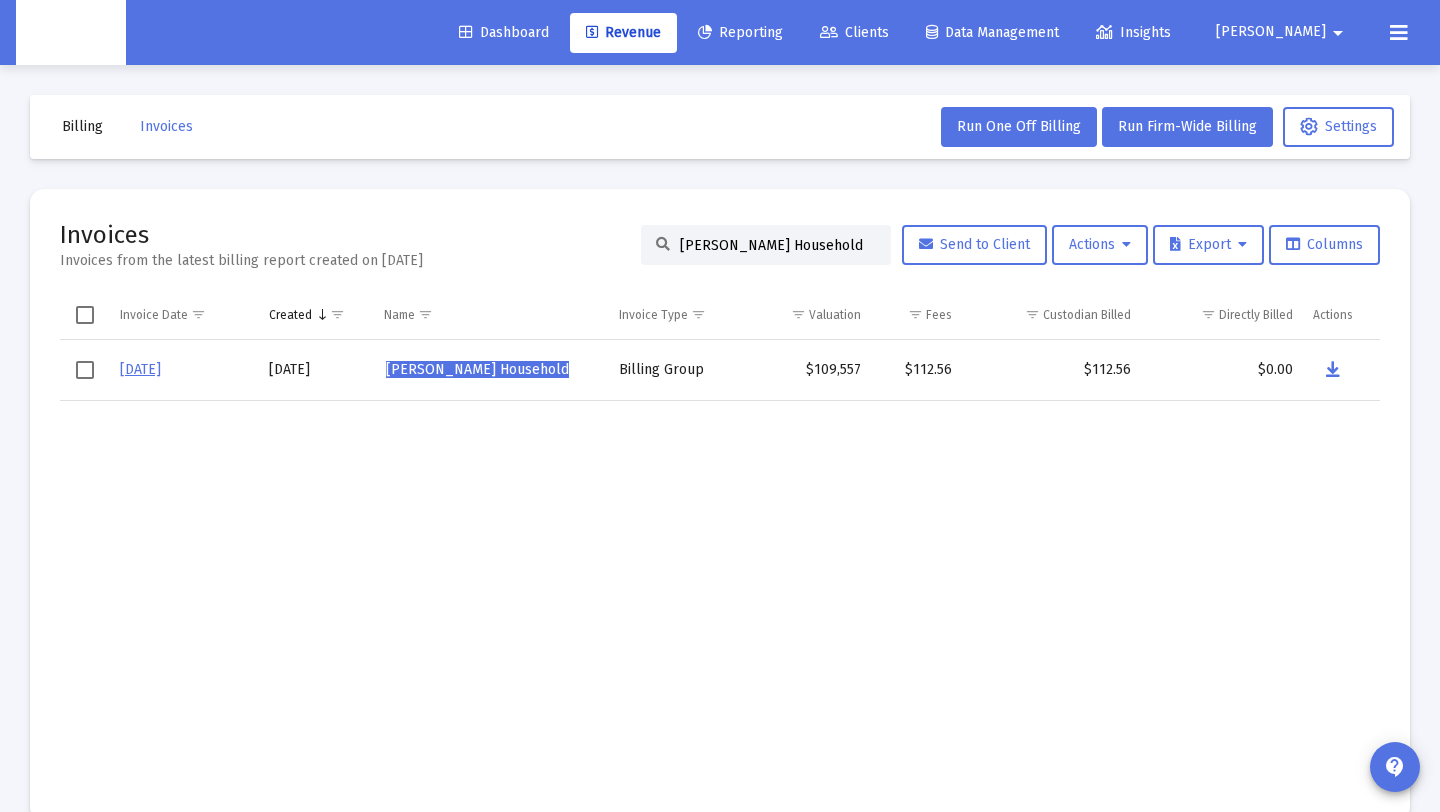 drag, startPoint x: 870, startPoint y: 244, endPoint x: 860, endPoint y: 243, distance: 10.049875 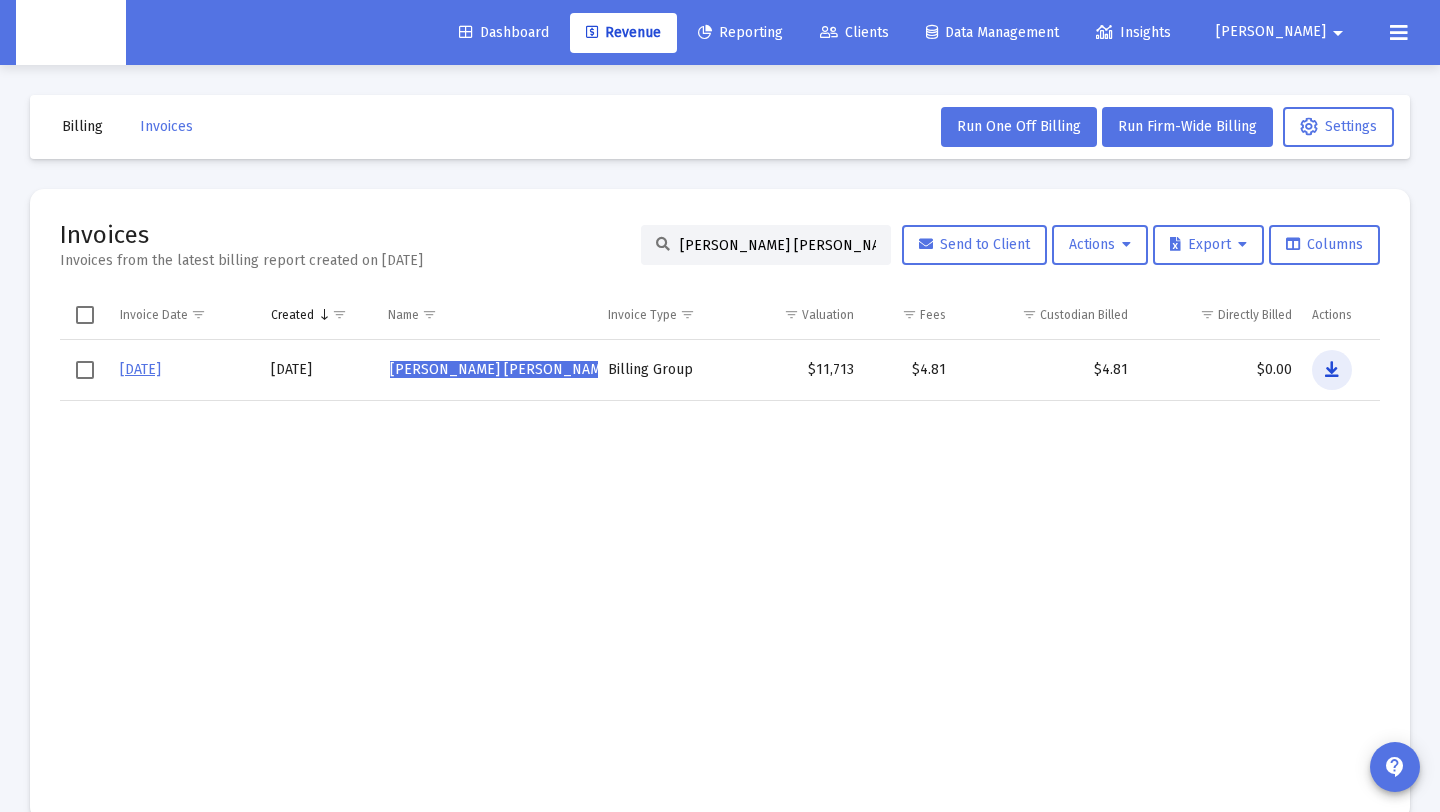click at bounding box center (1332, 370) 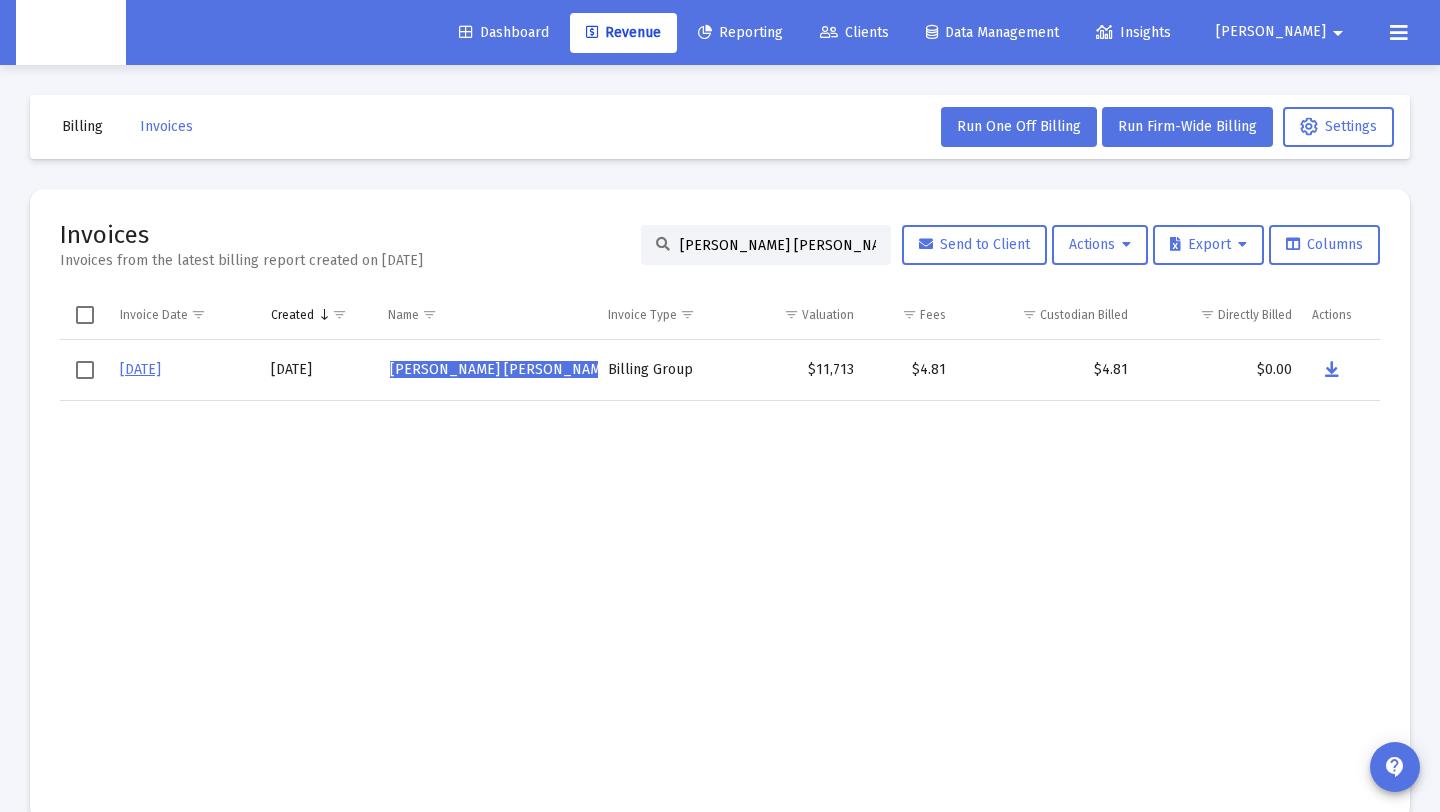 drag, startPoint x: 850, startPoint y: 245, endPoint x: 541, endPoint y: 256, distance: 309.19574 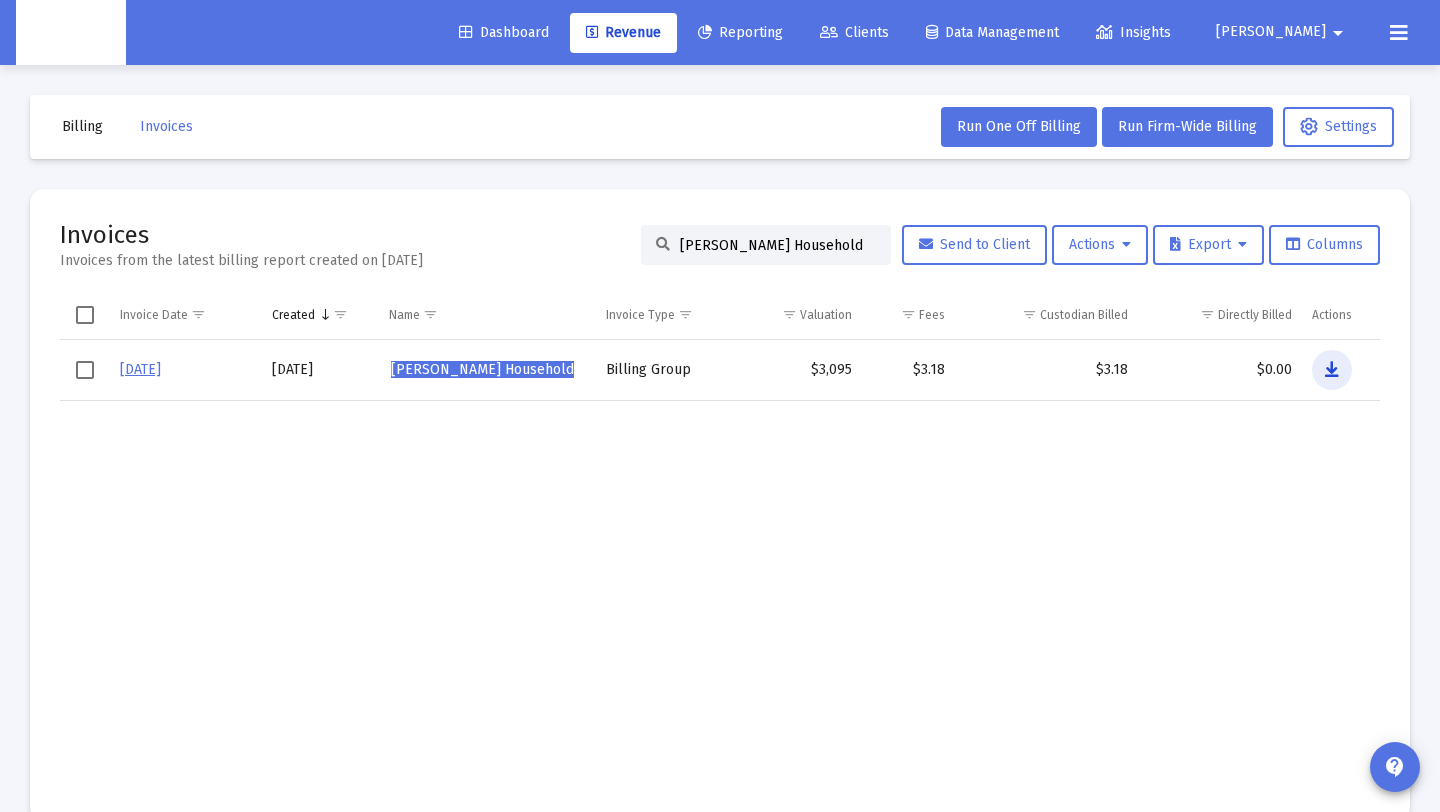 click at bounding box center (1332, 370) 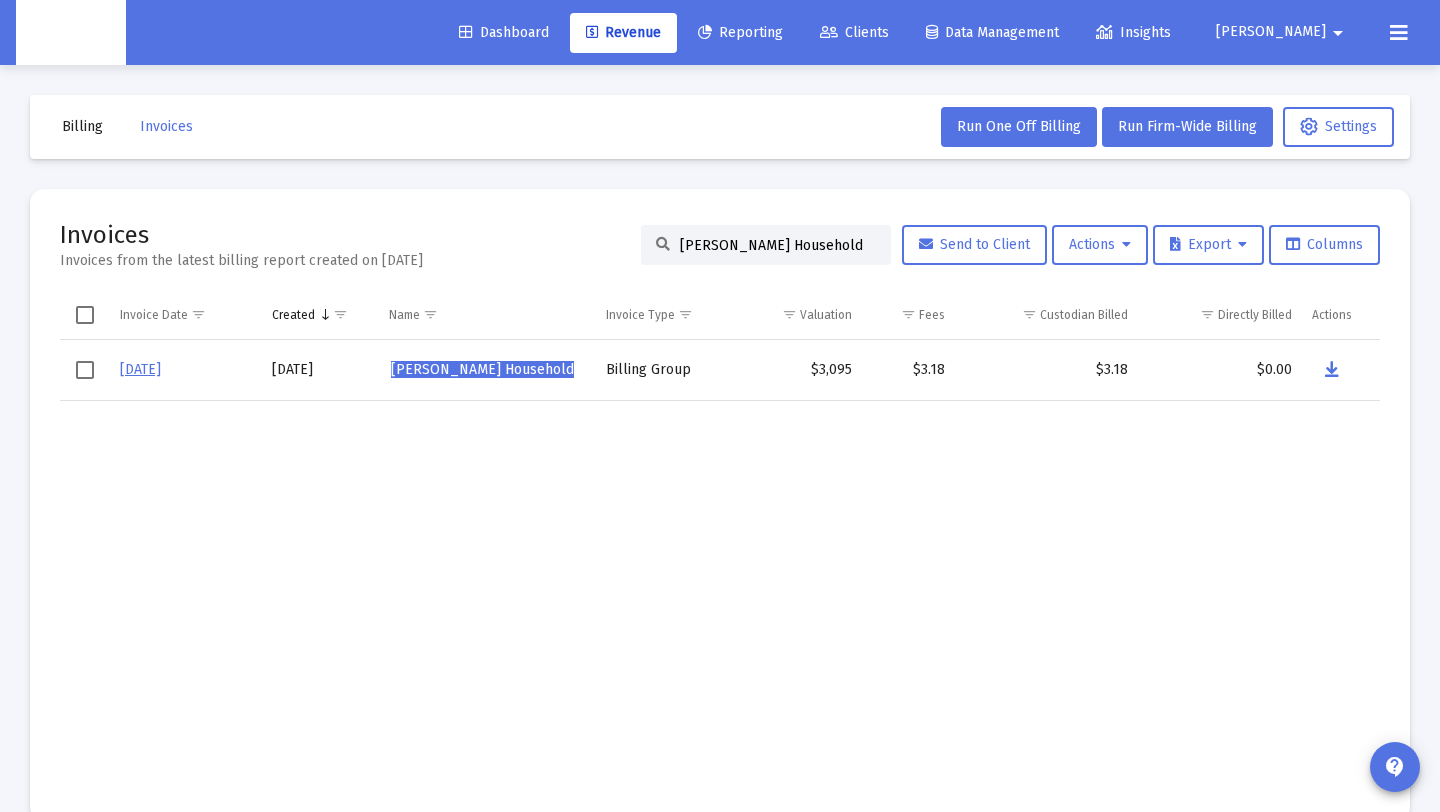 drag, startPoint x: 841, startPoint y: 248, endPoint x: 498, endPoint y: 224, distance: 343.83862 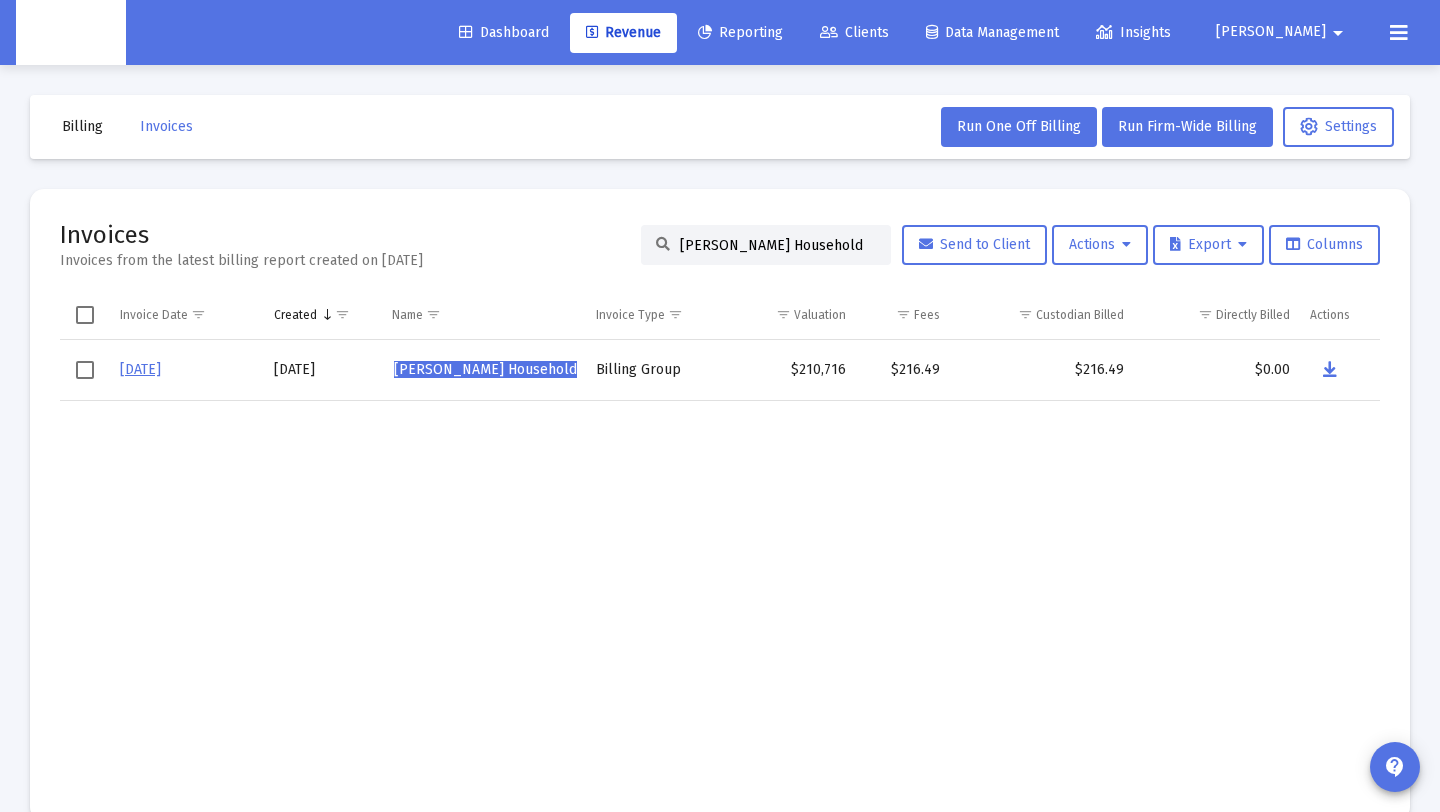 type on "[PERSON_NAME] Household" 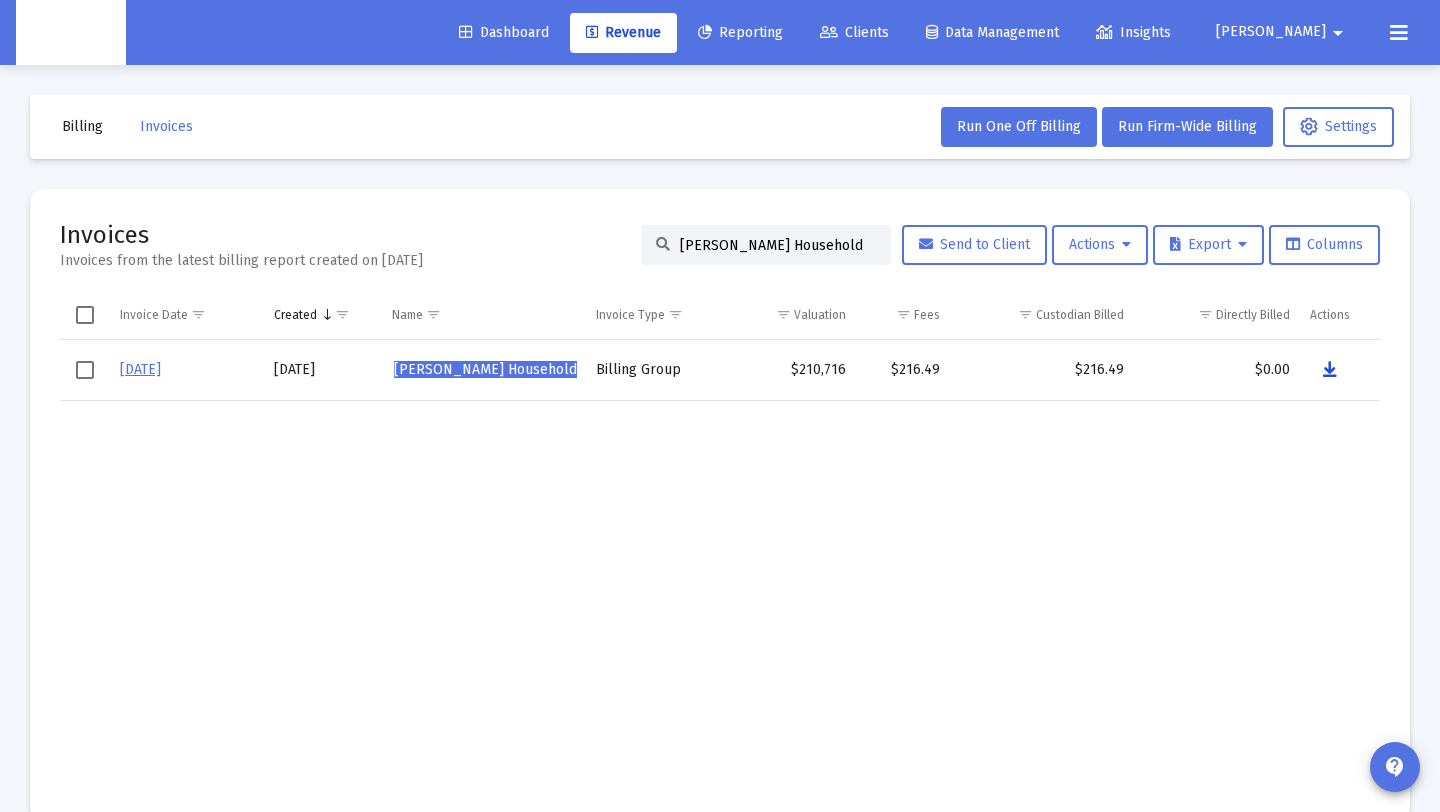 click at bounding box center (1330, 370) 